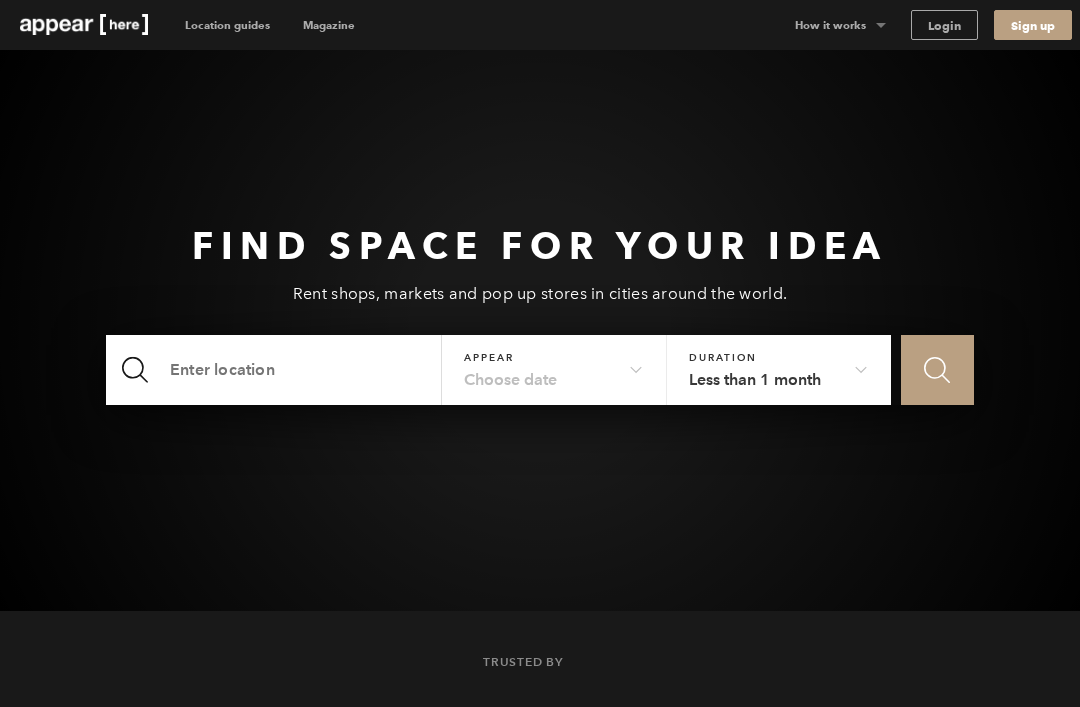 scroll, scrollTop: 252, scrollLeft: 0, axis: vertical 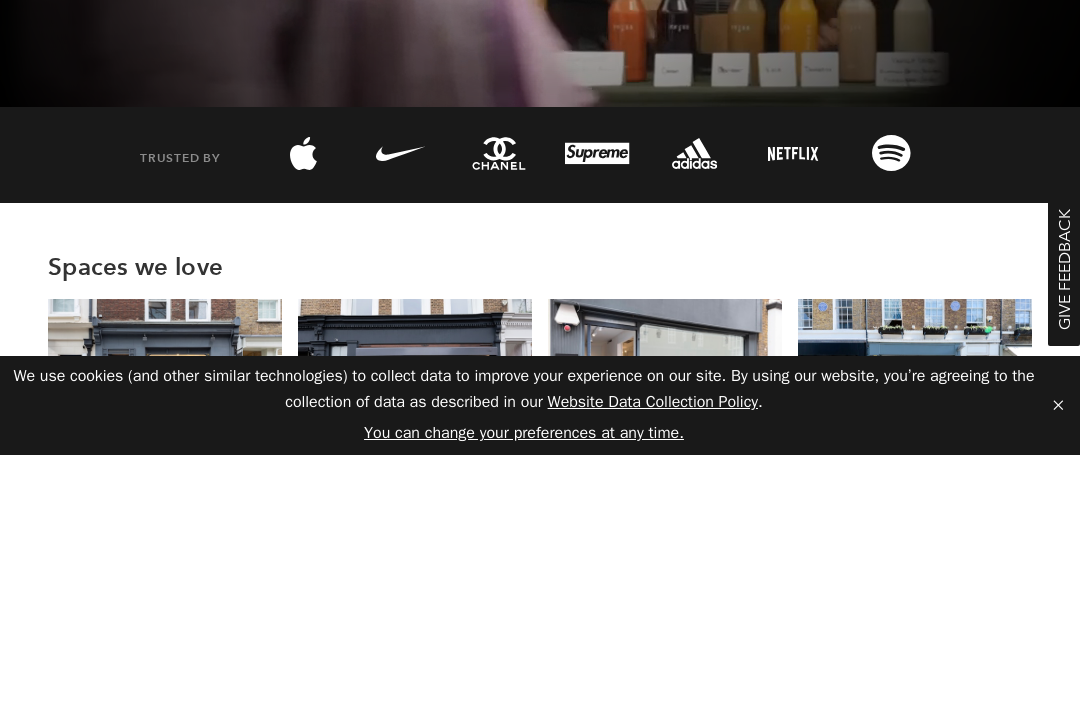 type on "[NEIGHBORHOOD]" 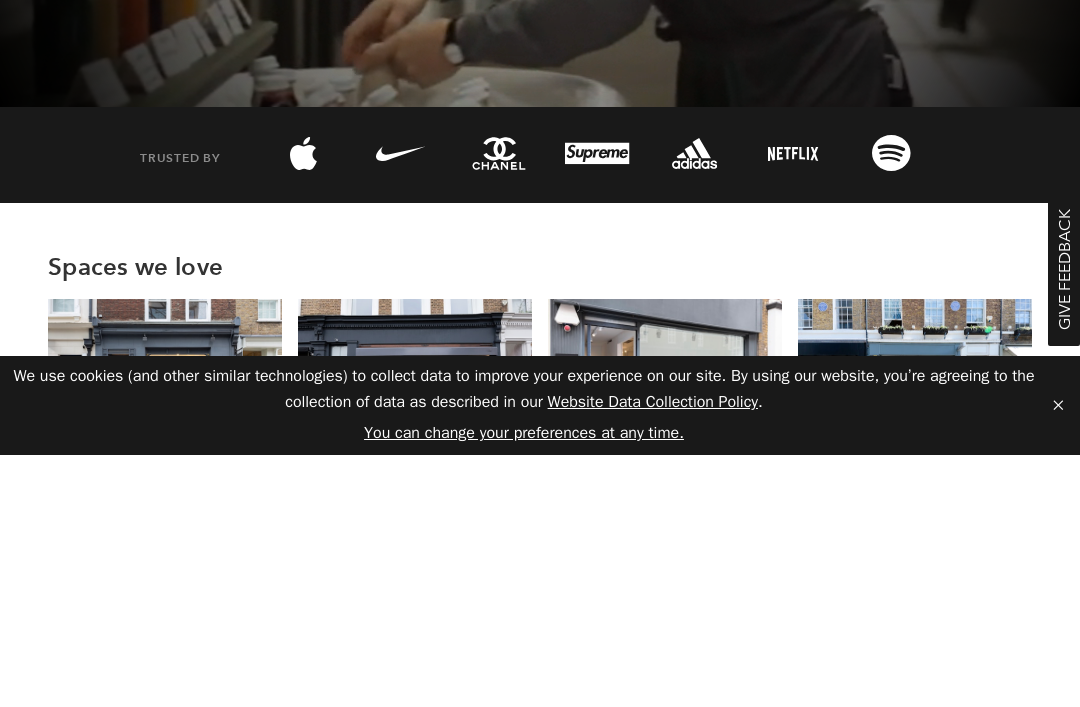 click on "Choose date" at bounding box center [554, 112] 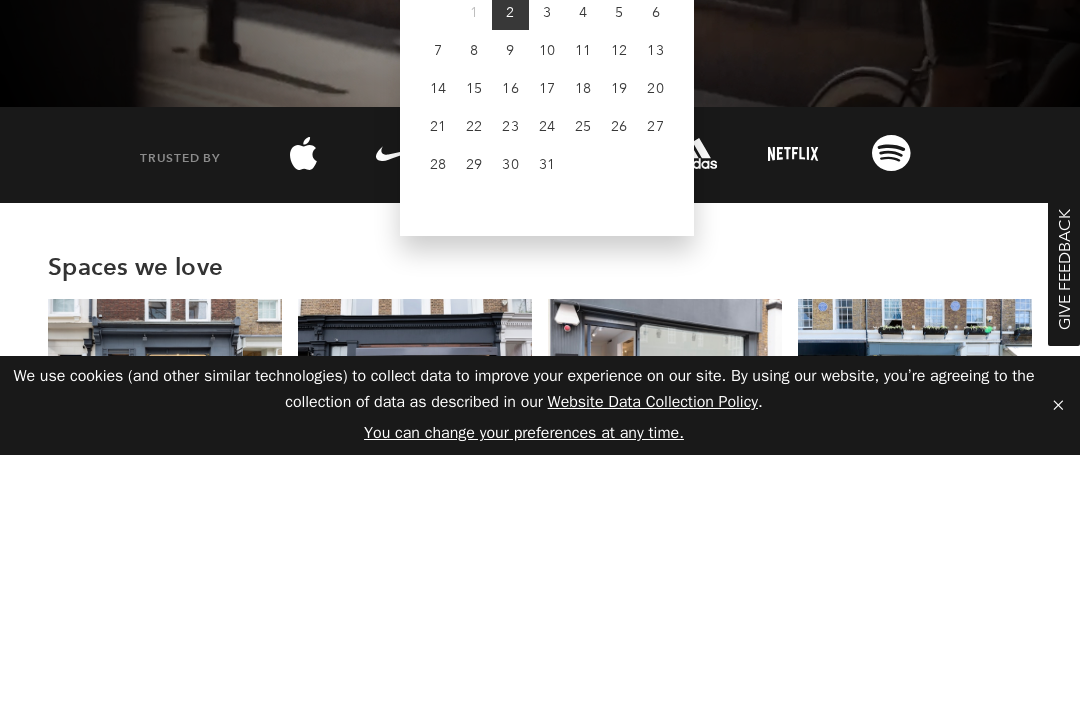 scroll, scrollTop: 252, scrollLeft: 0, axis: vertical 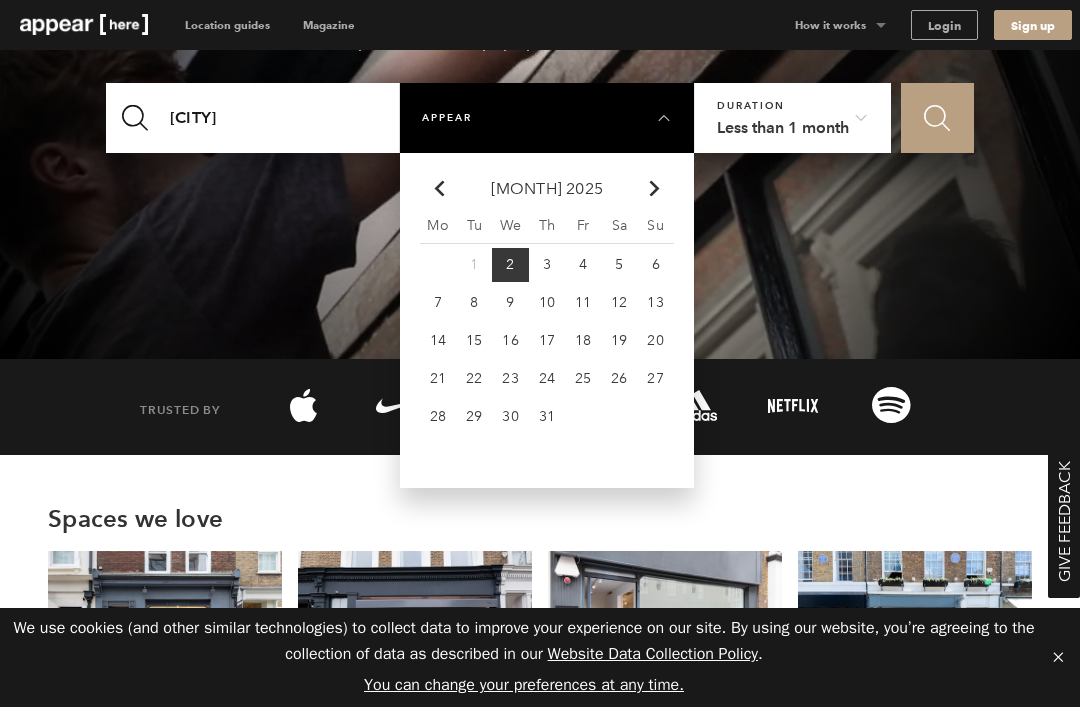 click at bounding box center (654, 188) 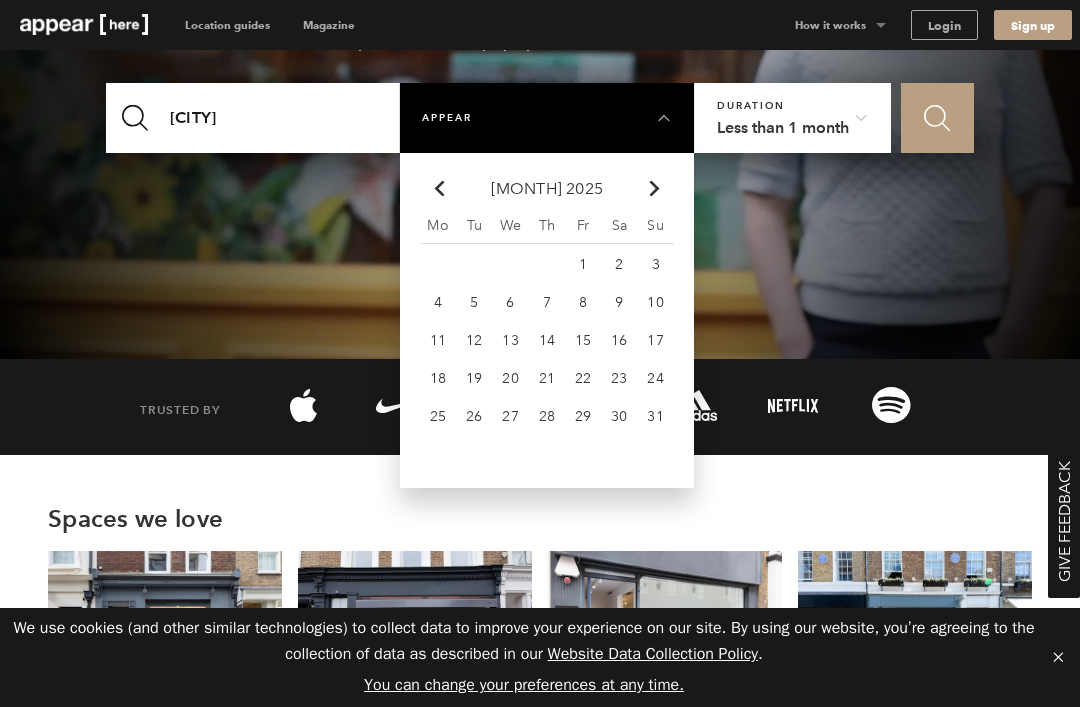 click on "Chevron-up" at bounding box center (654, 188) 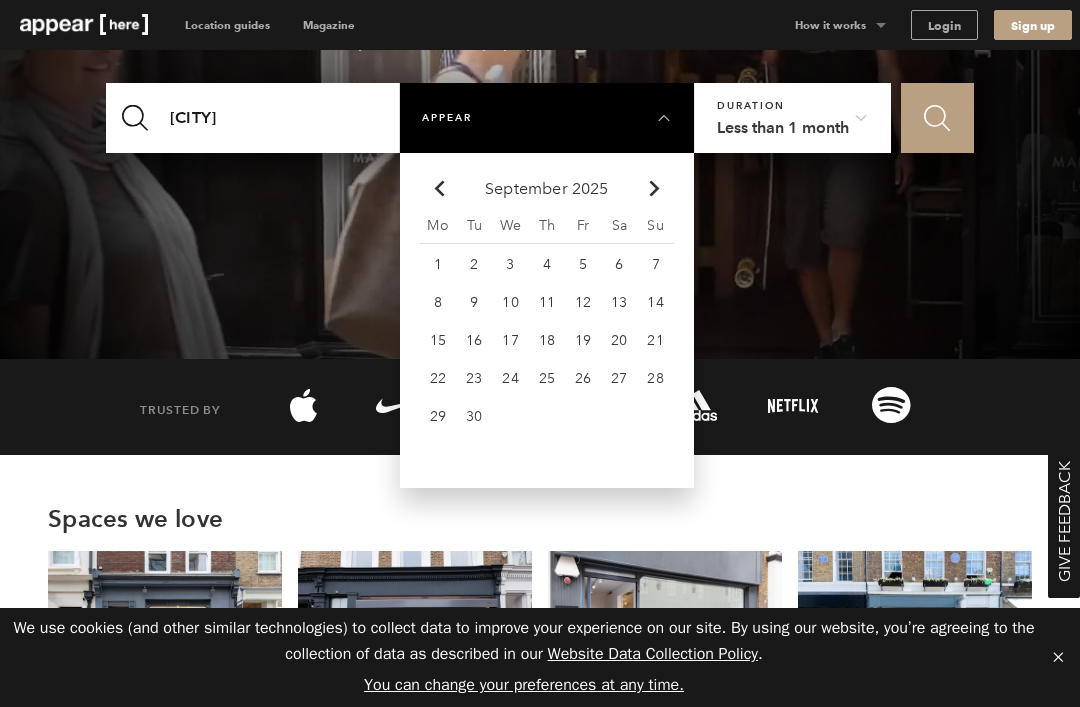 click on "Chevron-up" at bounding box center [655, 188] 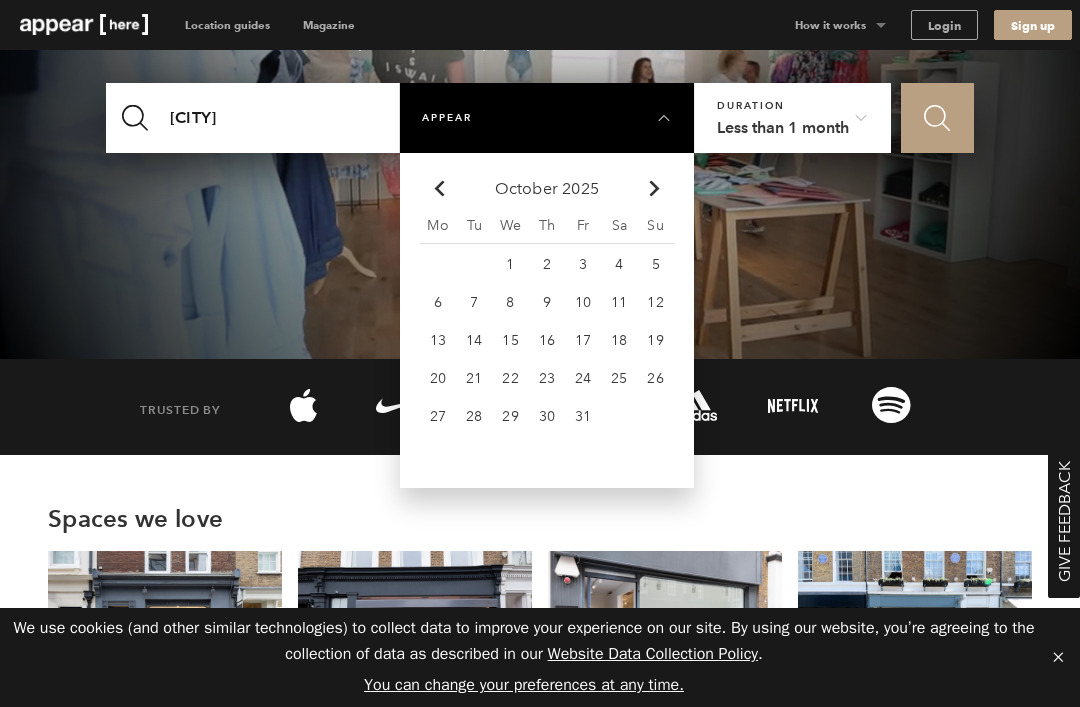 click on "Chevron-up" at bounding box center [655, 188] 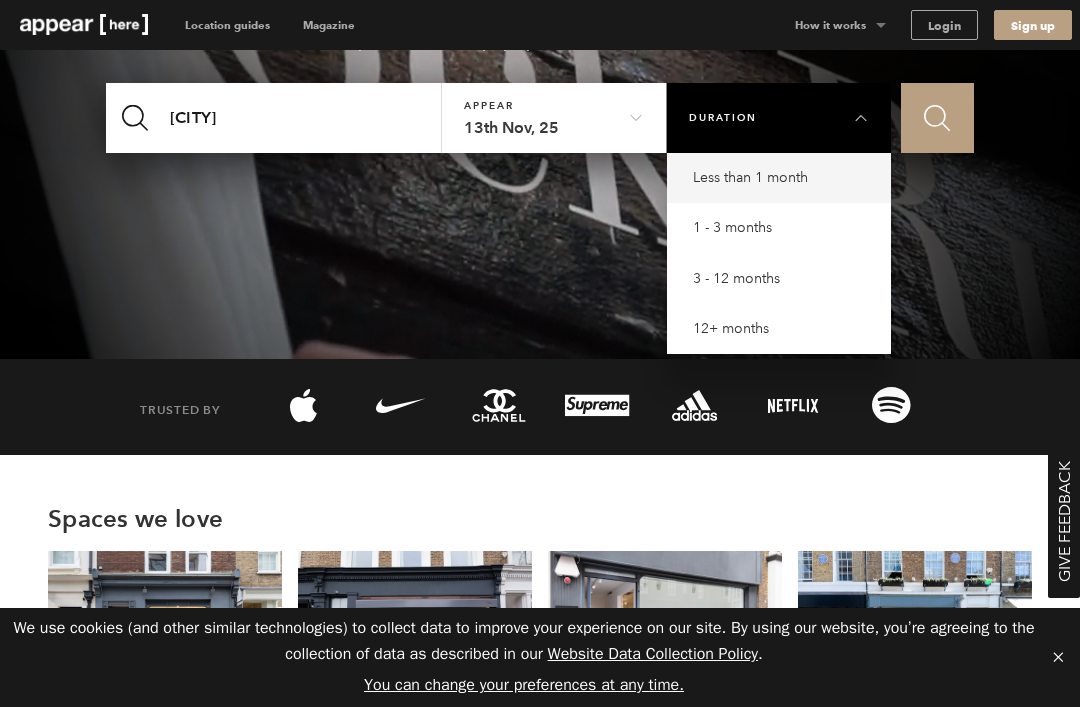 click on "Less than 1 month" at bounding box center (784, 178) 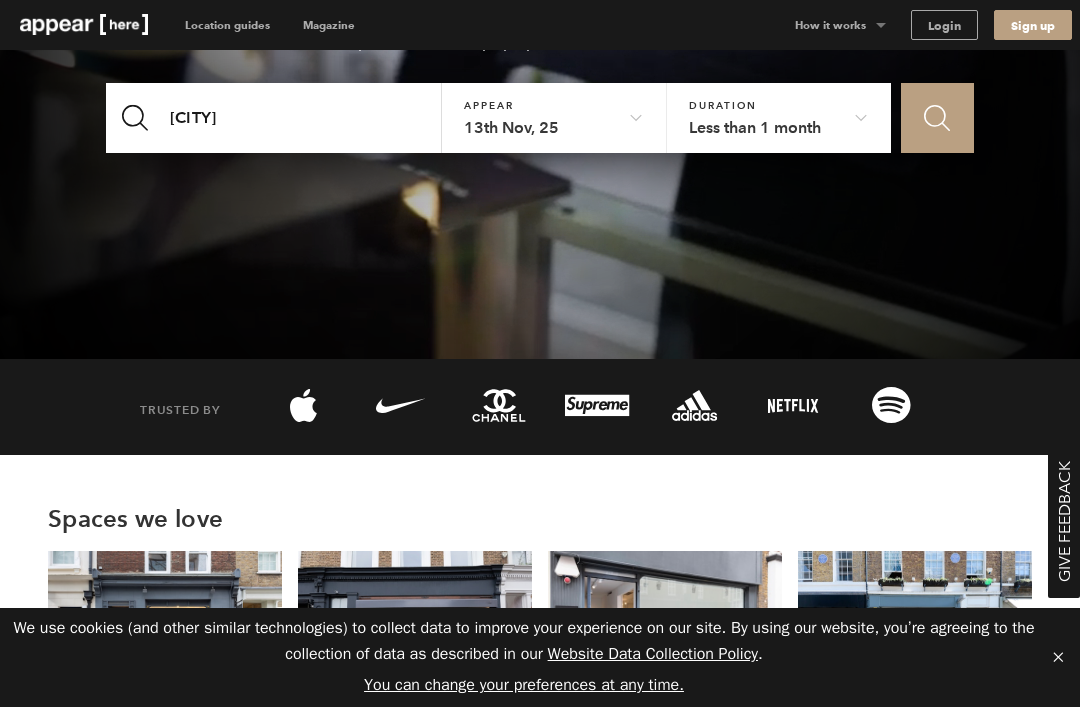 click on "Icon Search" at bounding box center (937, 118) 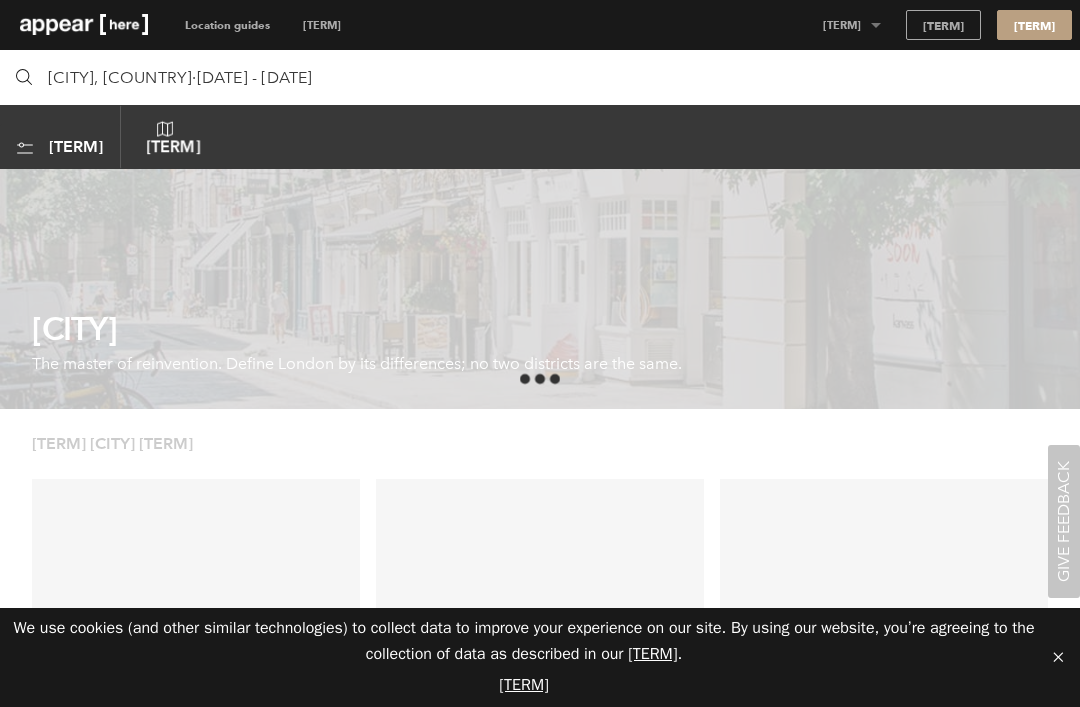 scroll, scrollTop: 0, scrollLeft: 0, axis: both 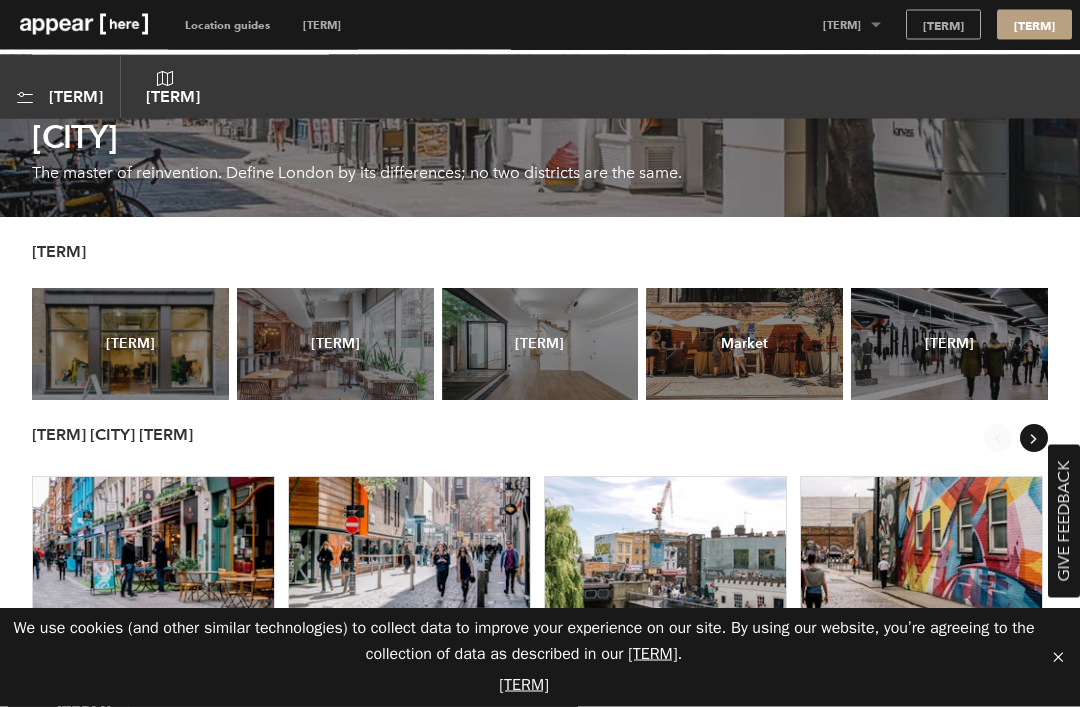 click on "Retail" at bounding box center (130, 345) 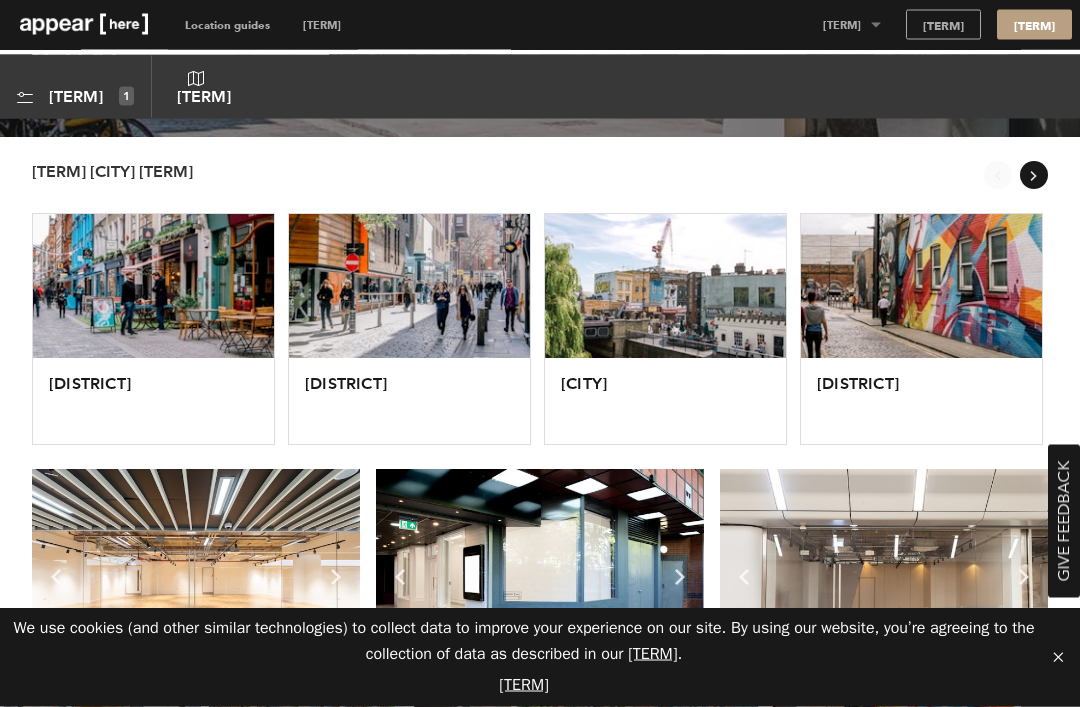 scroll, scrollTop: 254, scrollLeft: 0, axis: vertical 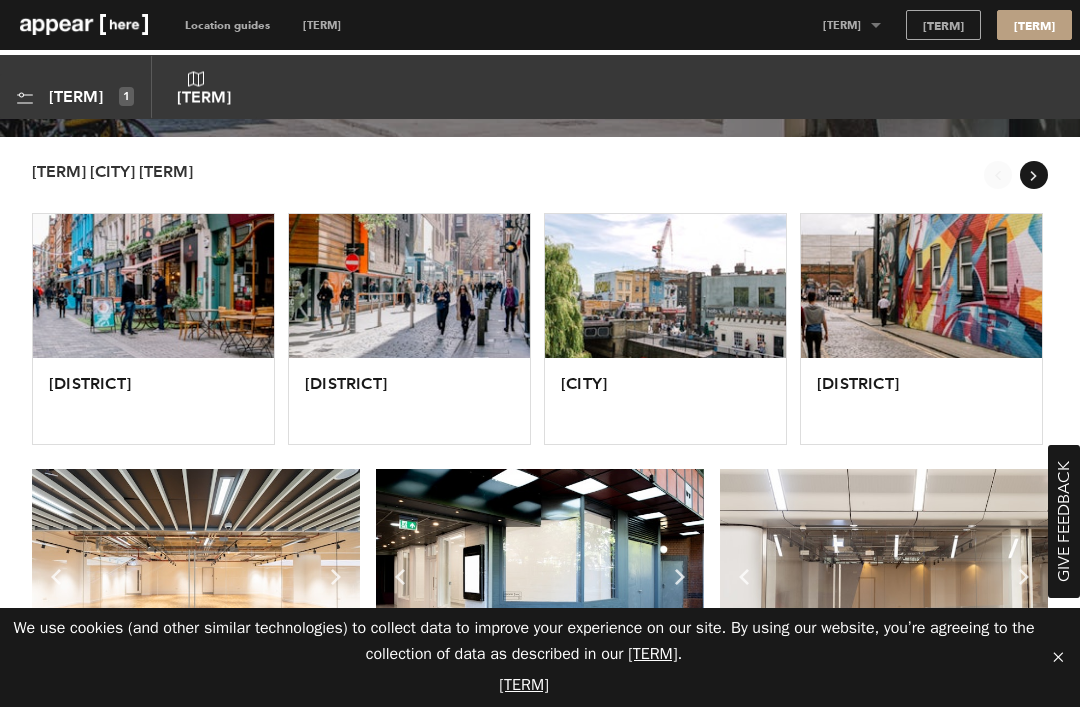 click at bounding box center (153, 286) 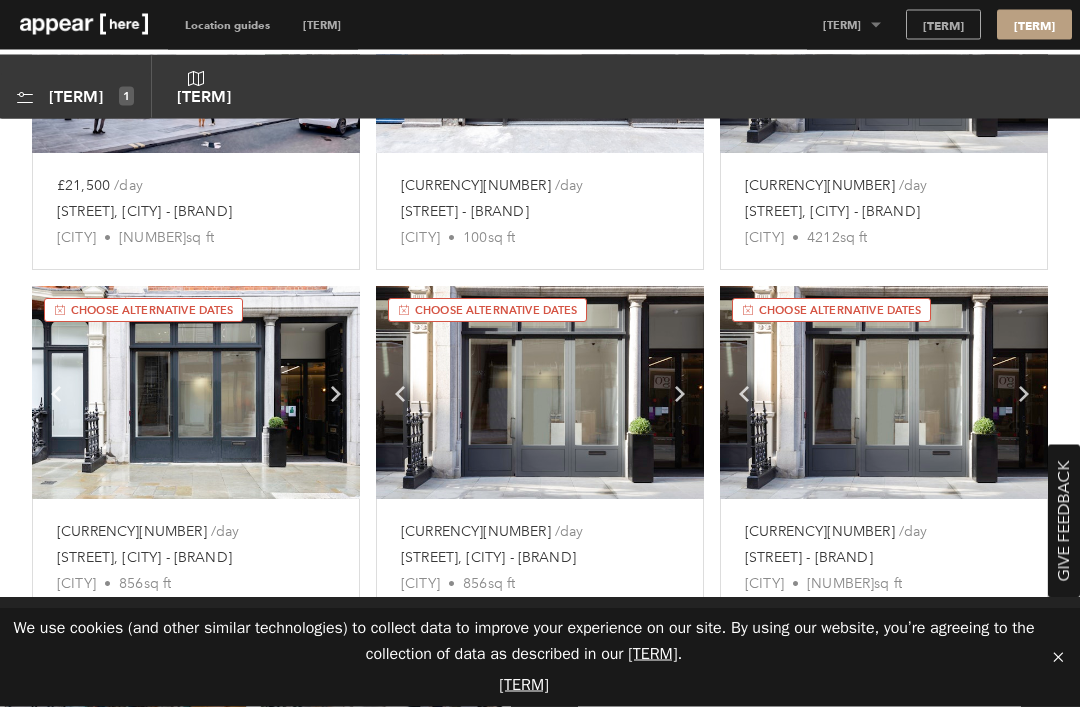 scroll, scrollTop: 3997, scrollLeft: 0, axis: vertical 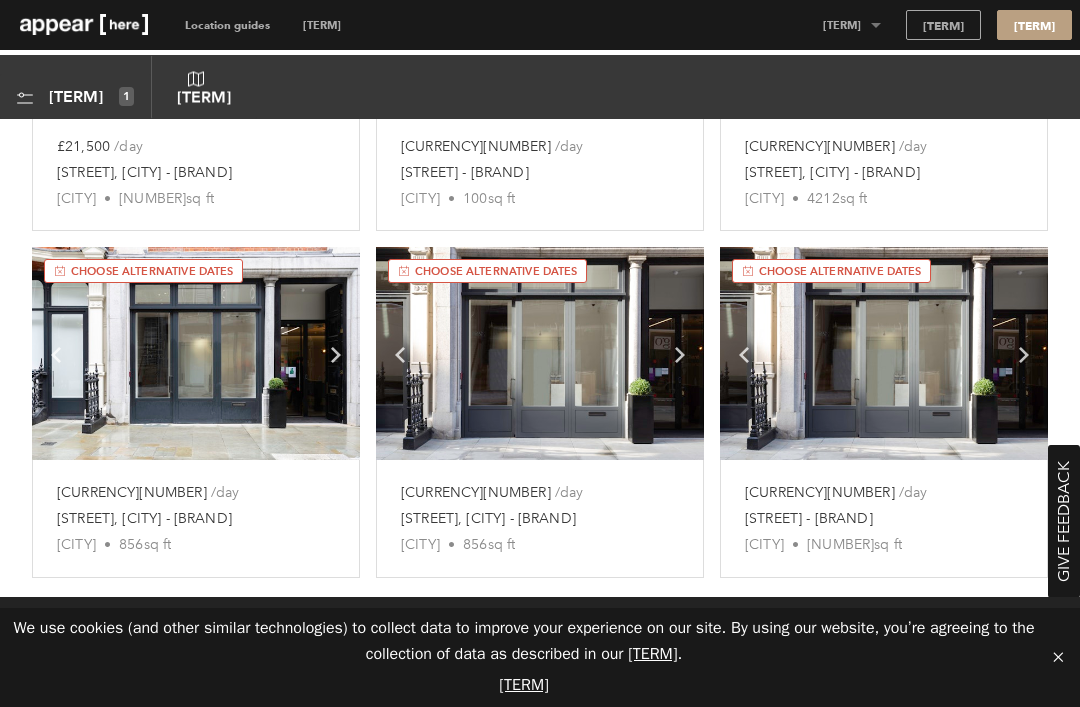 click on "2 go to page   2" at bounding box center [560, 620] 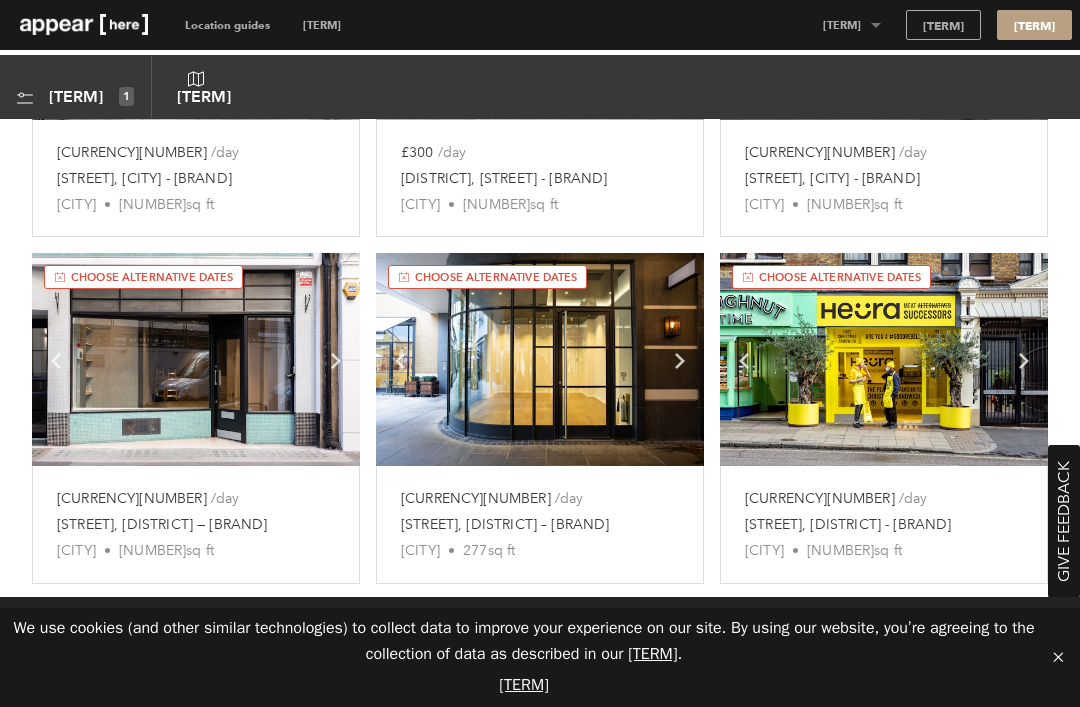 scroll, scrollTop: 1919, scrollLeft: 0, axis: vertical 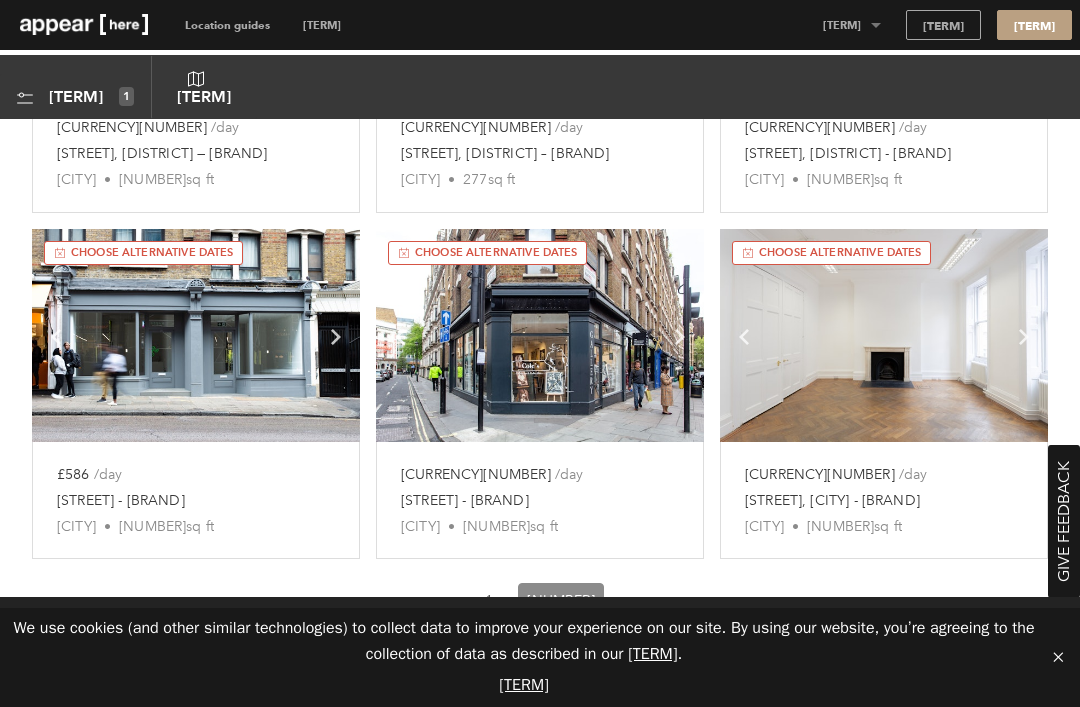 click on "1 go to page   1" at bounding box center (489, 601) 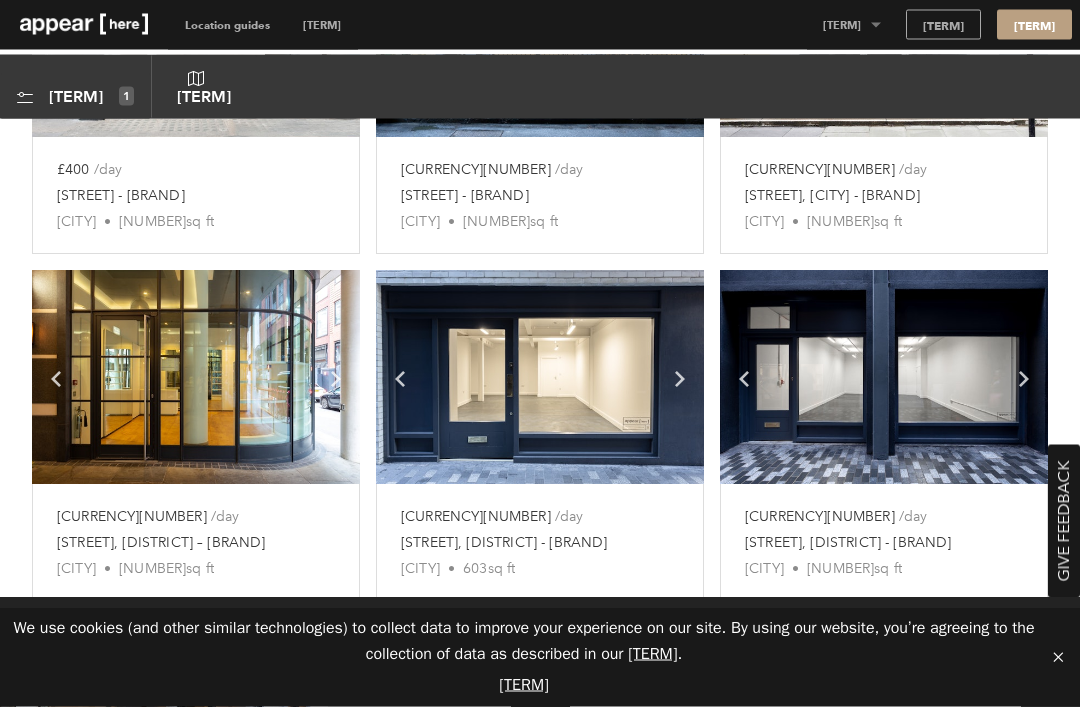 scroll, scrollTop: 2579, scrollLeft: 0, axis: vertical 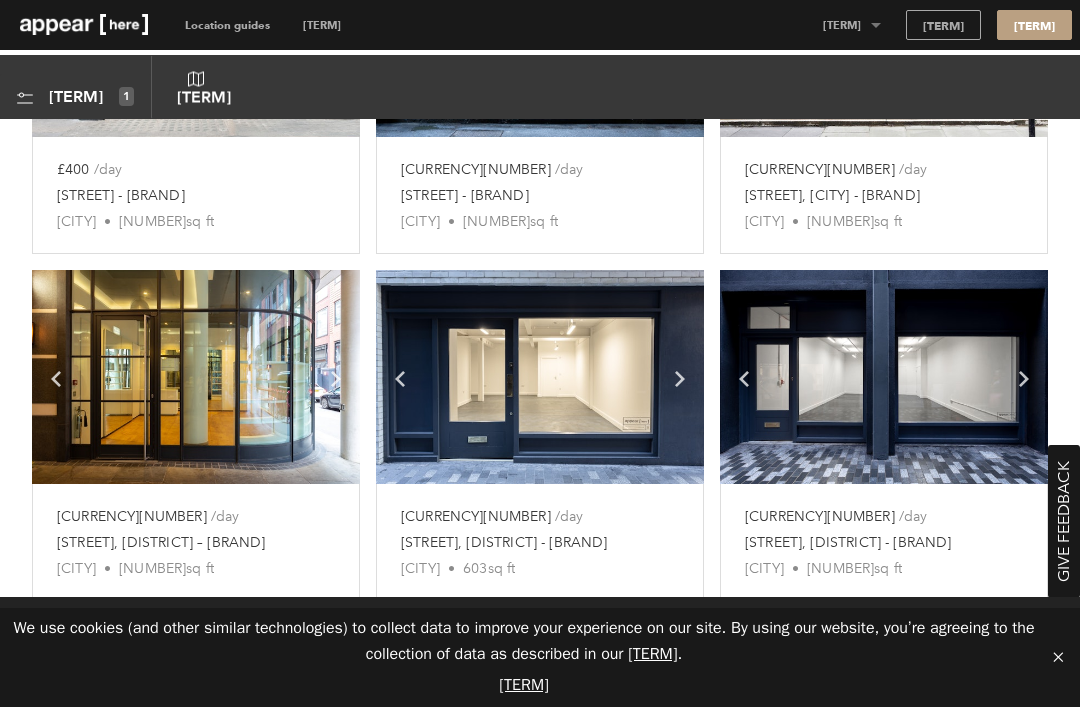 click on "£129   /day" at bounding box center (196, 517) 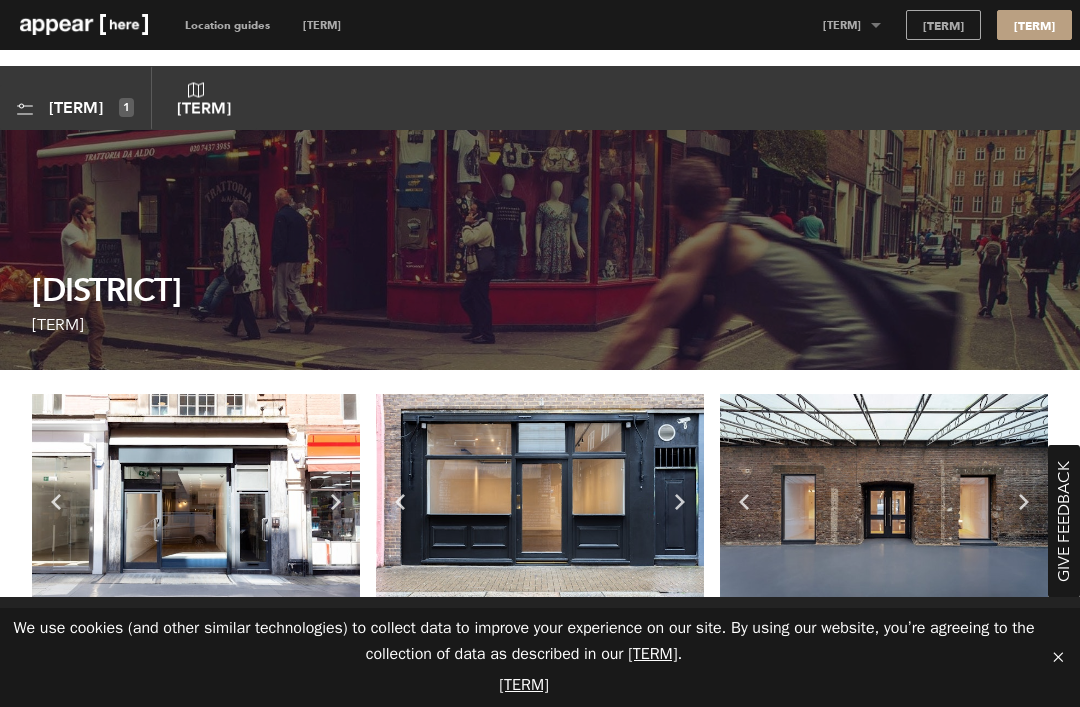 scroll, scrollTop: 43, scrollLeft: 0, axis: vertical 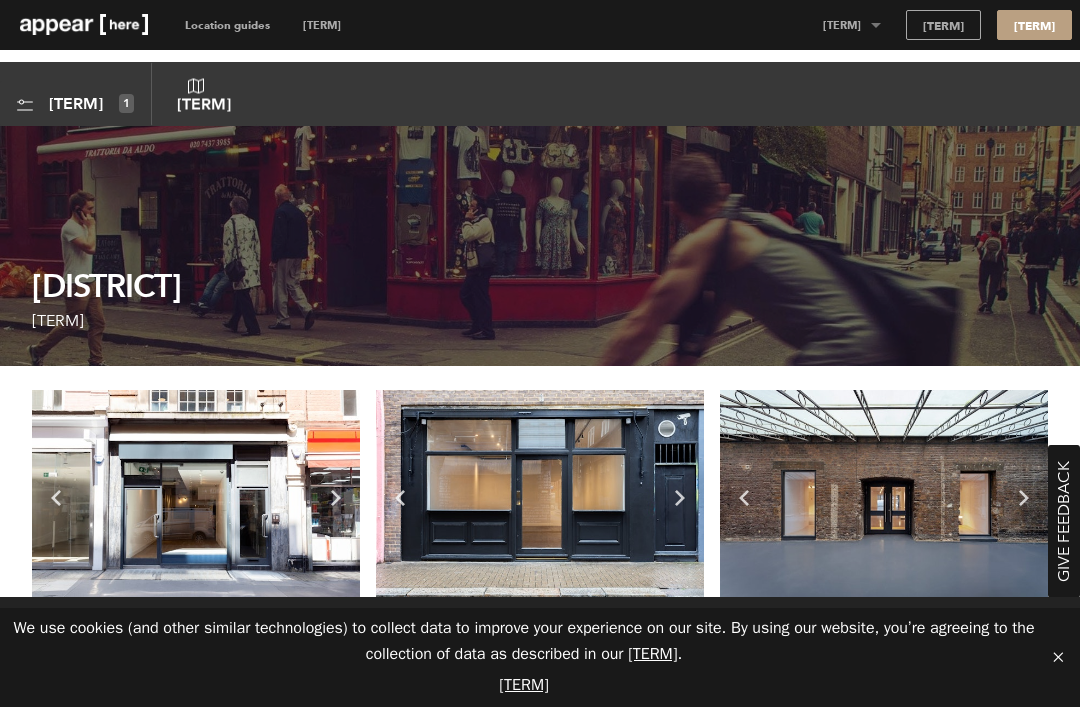 click on "Map" at bounding box center (204, 94) 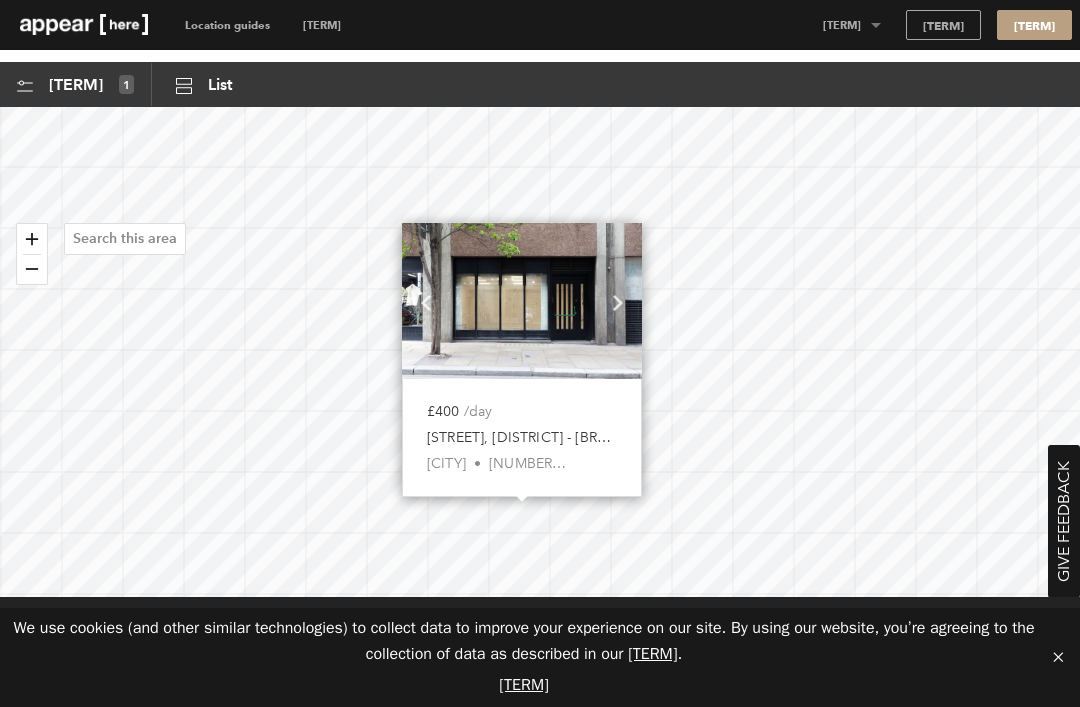 click on "Chevron-up Show next slide" at bounding box center (618, 301) 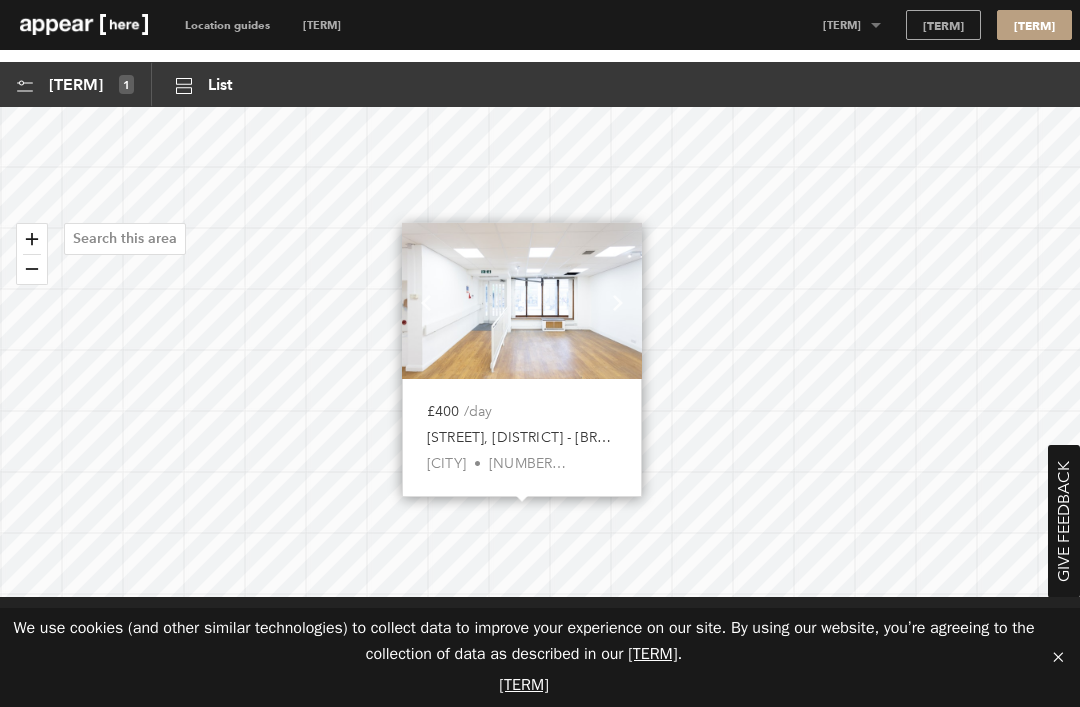 click on "Chevron-up Show next slide" at bounding box center [618, 301] 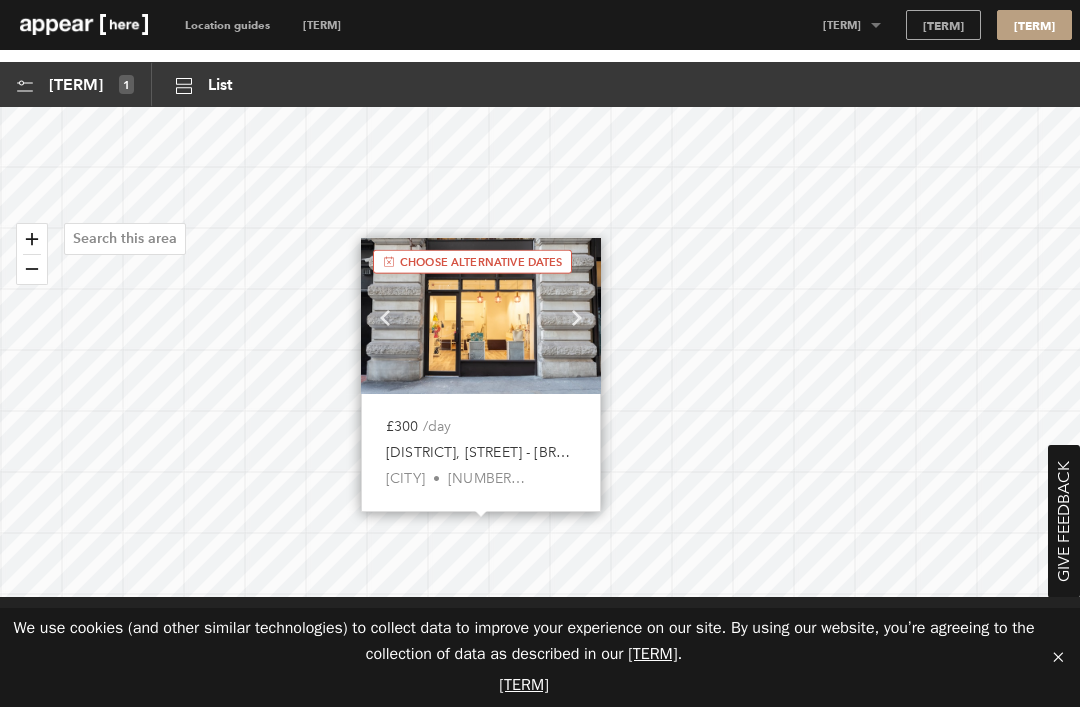 click on "Chevron-up Show next slide" at bounding box center [577, 316] 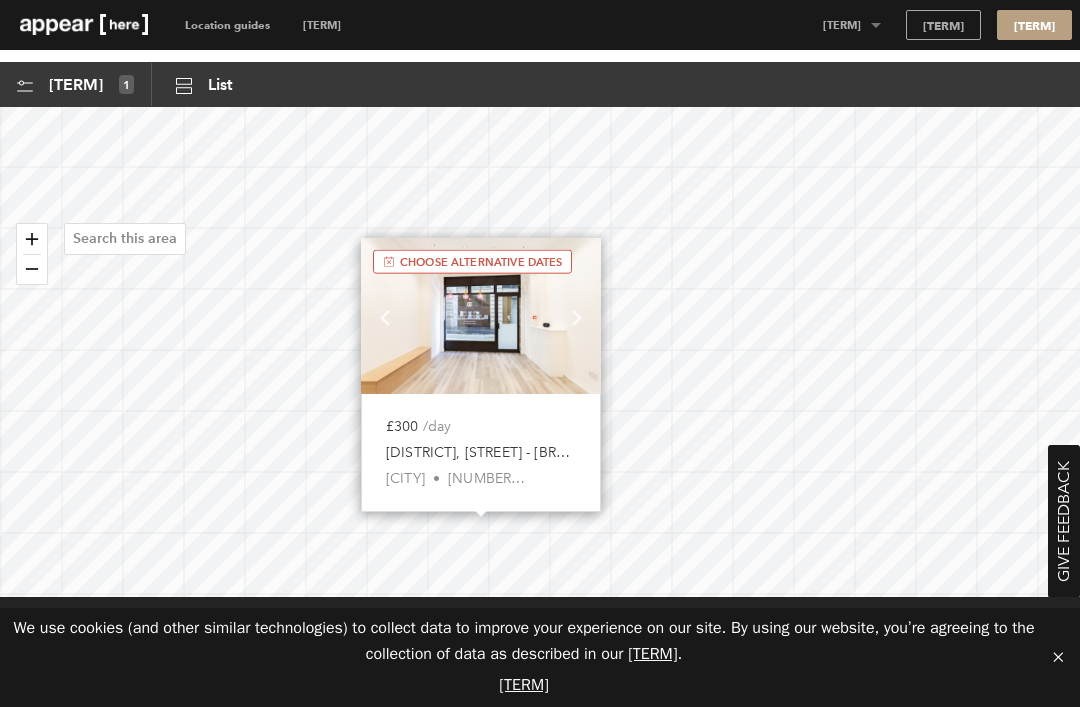 click on "Chevron-up Show next slide" at bounding box center [577, 316] 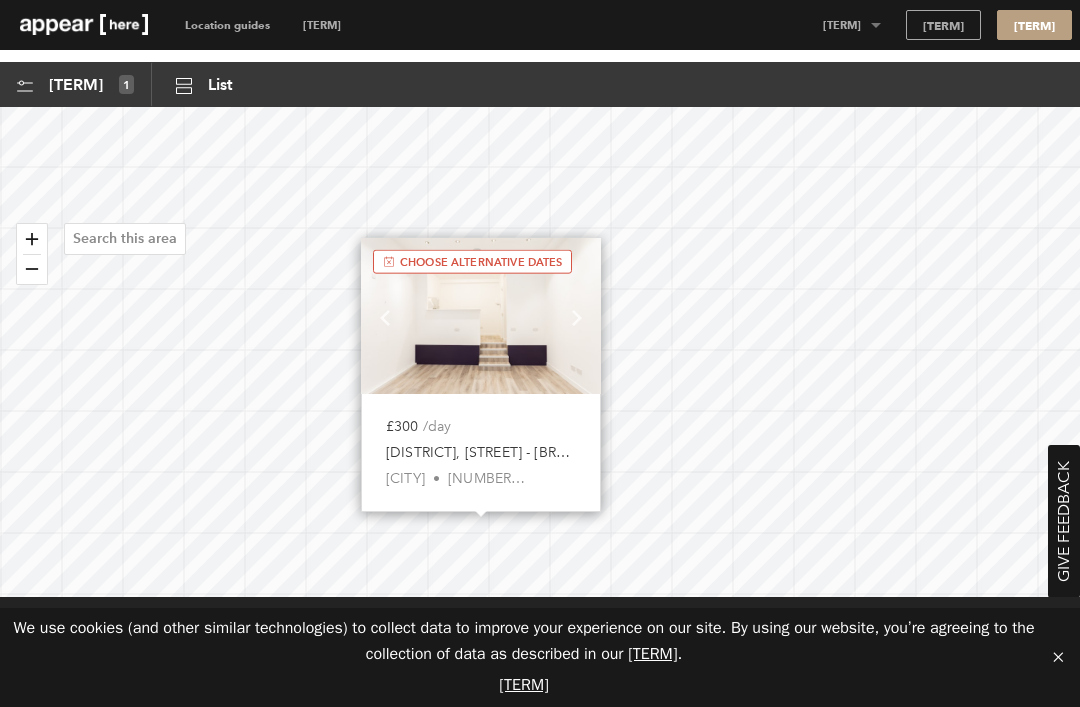 click on "Chevron-up Show next slide" at bounding box center (577, 316) 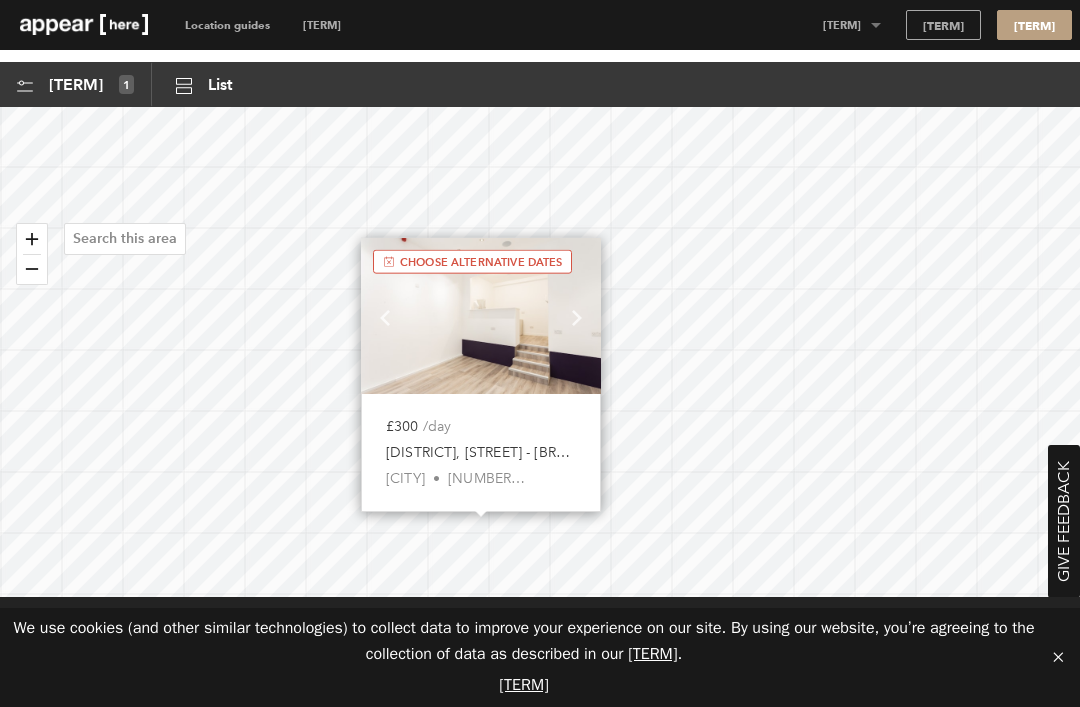 click on "Chevron-up Show next slide" at bounding box center (577, 316) 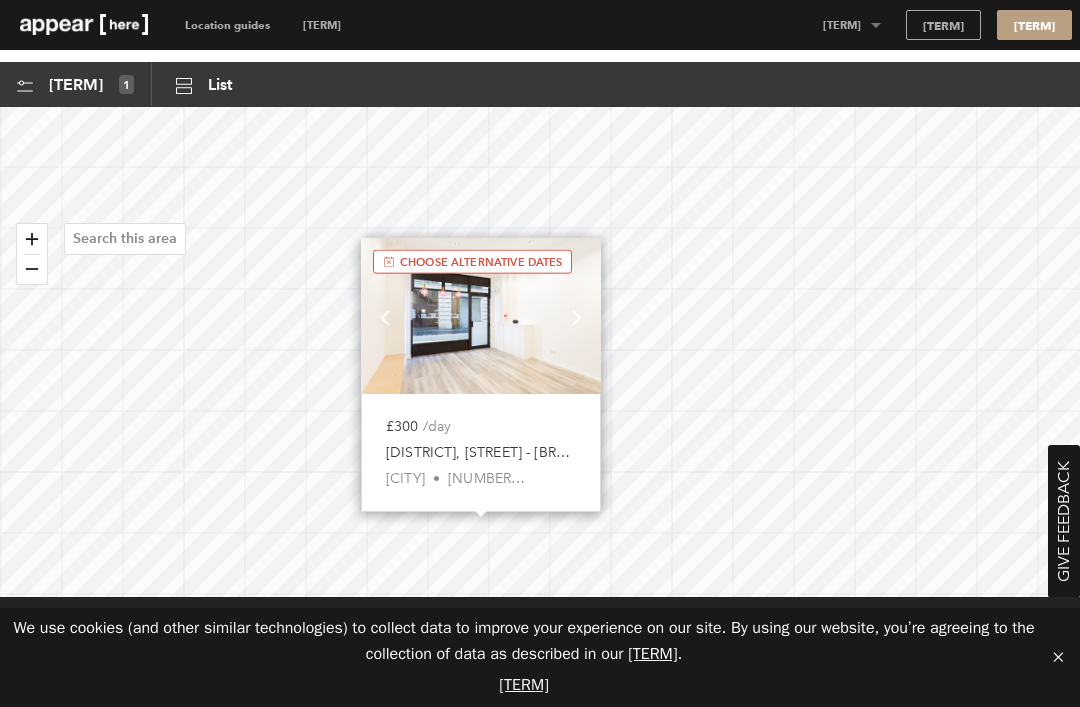 click at bounding box center [481, 316] 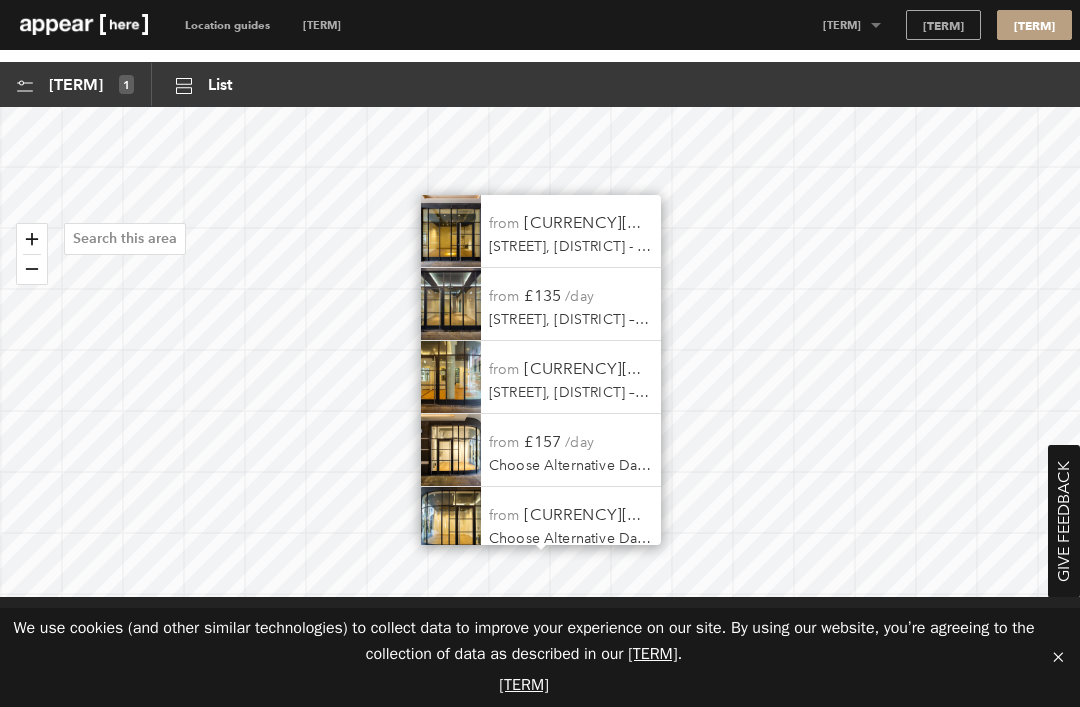 click on "from £128   /day" at bounding box center [571, 368] 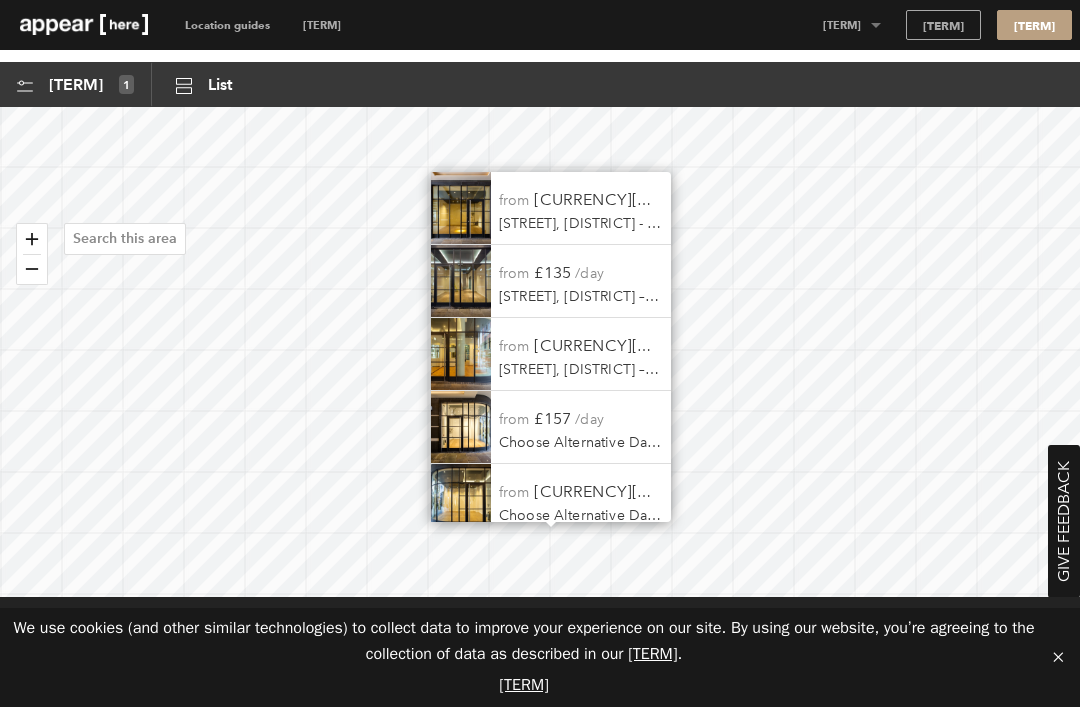 click on "from £157   /day" at bounding box center (581, 418) 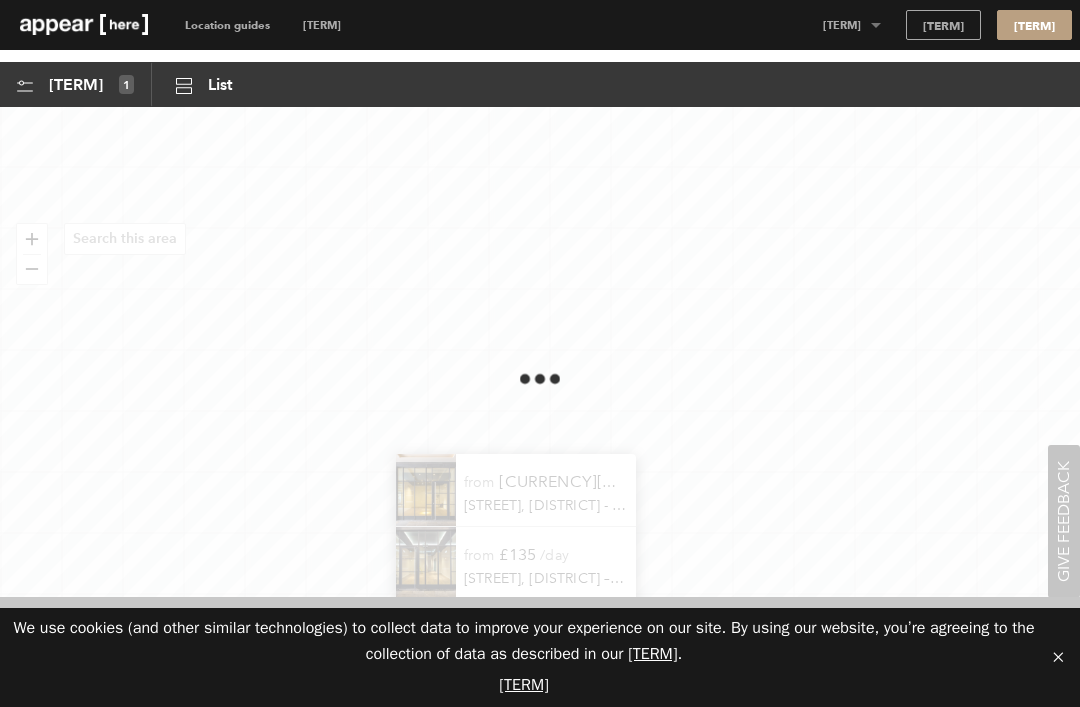 scroll, scrollTop: 165, scrollLeft: 0, axis: vertical 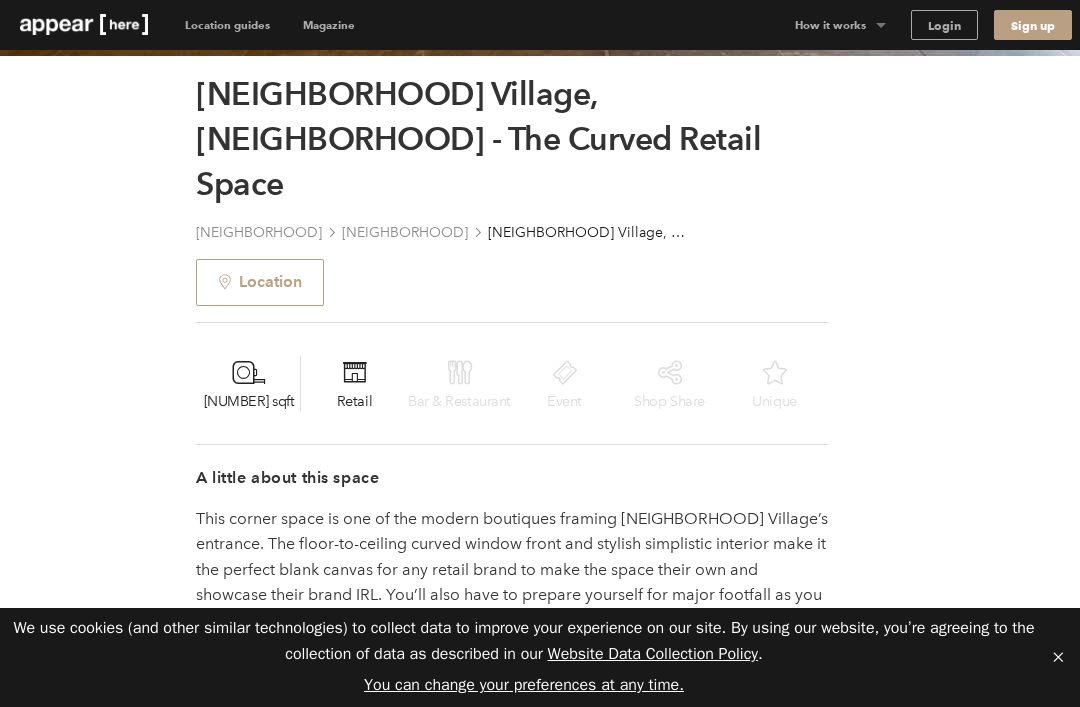 click on "Location" at bounding box center [260, 282] 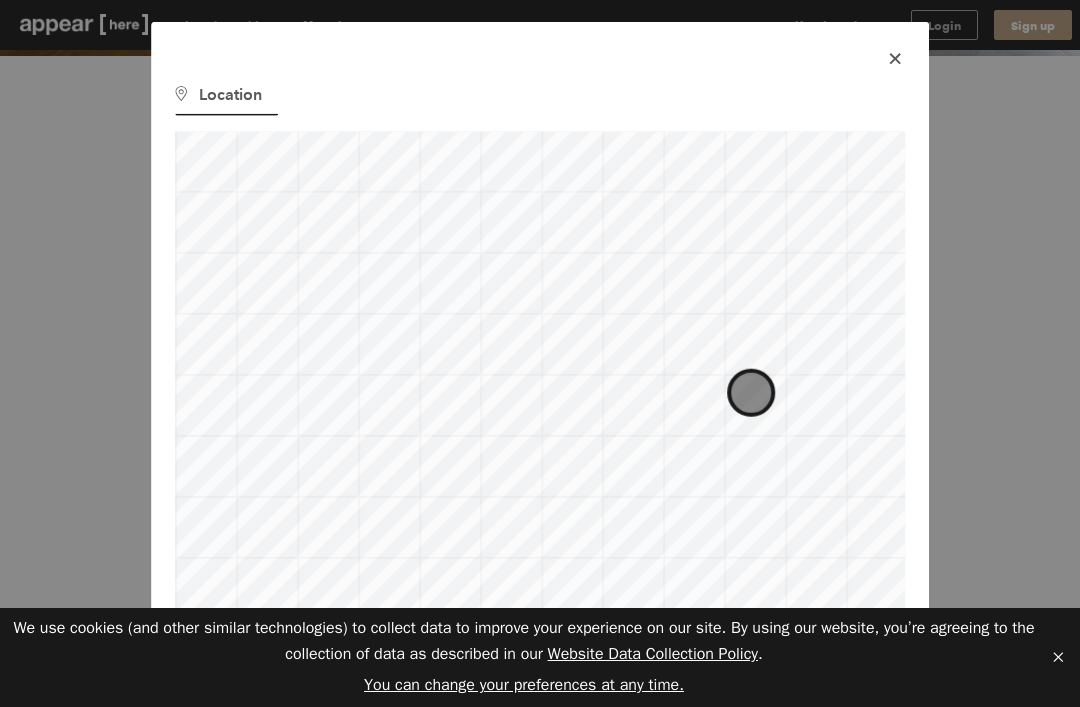 click on "icon-x" at bounding box center [895, 58] 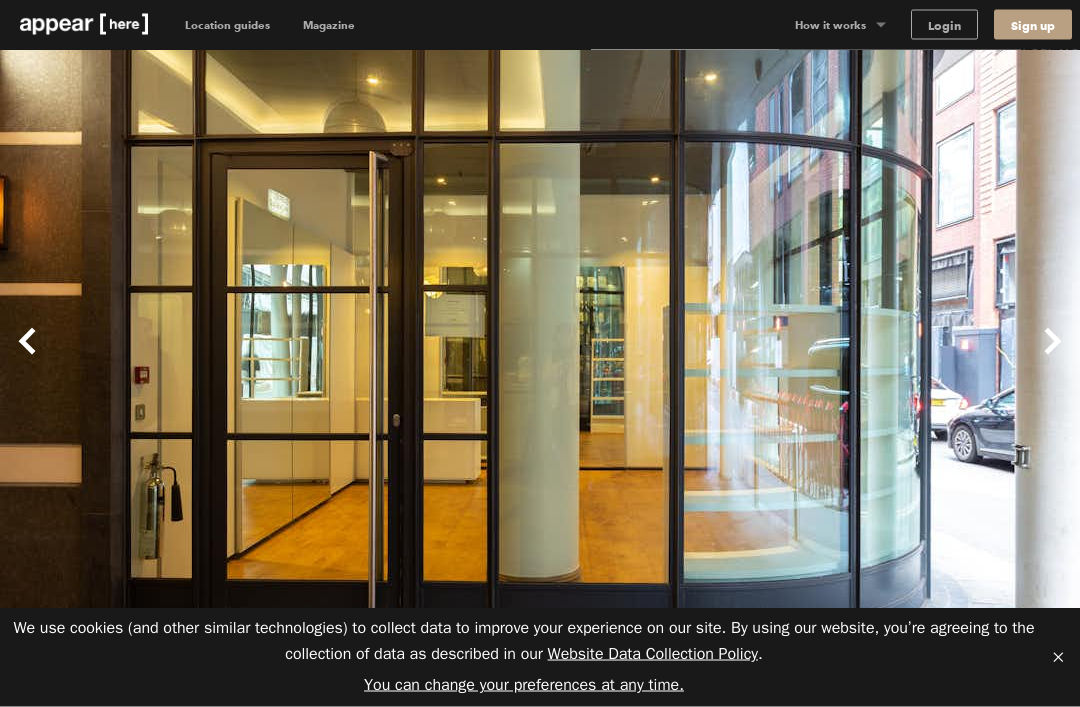 scroll, scrollTop: 0, scrollLeft: 0, axis: both 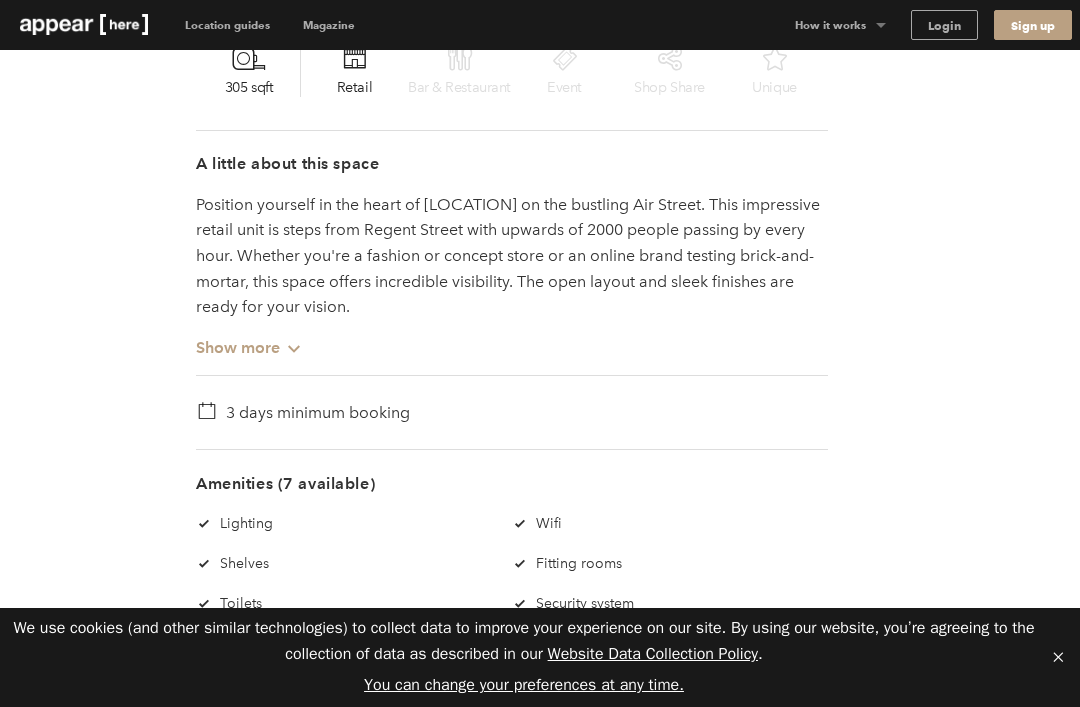 click on "3 days minimum booking" at bounding box center [318, 413] 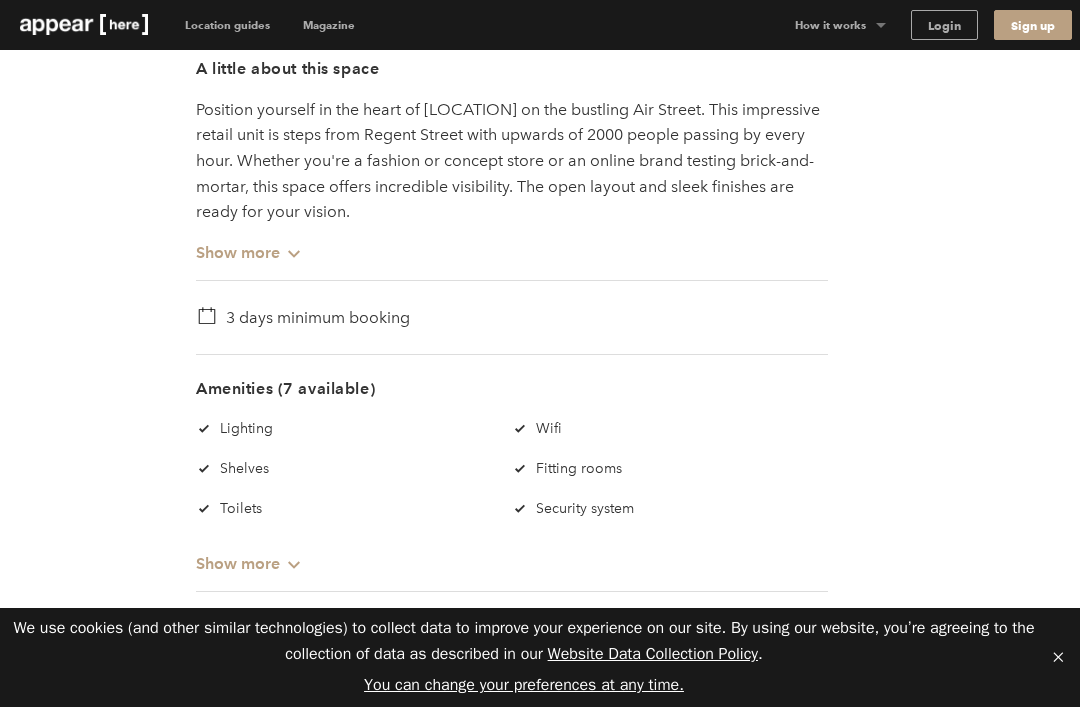 scroll, scrollTop: 1077, scrollLeft: 0, axis: vertical 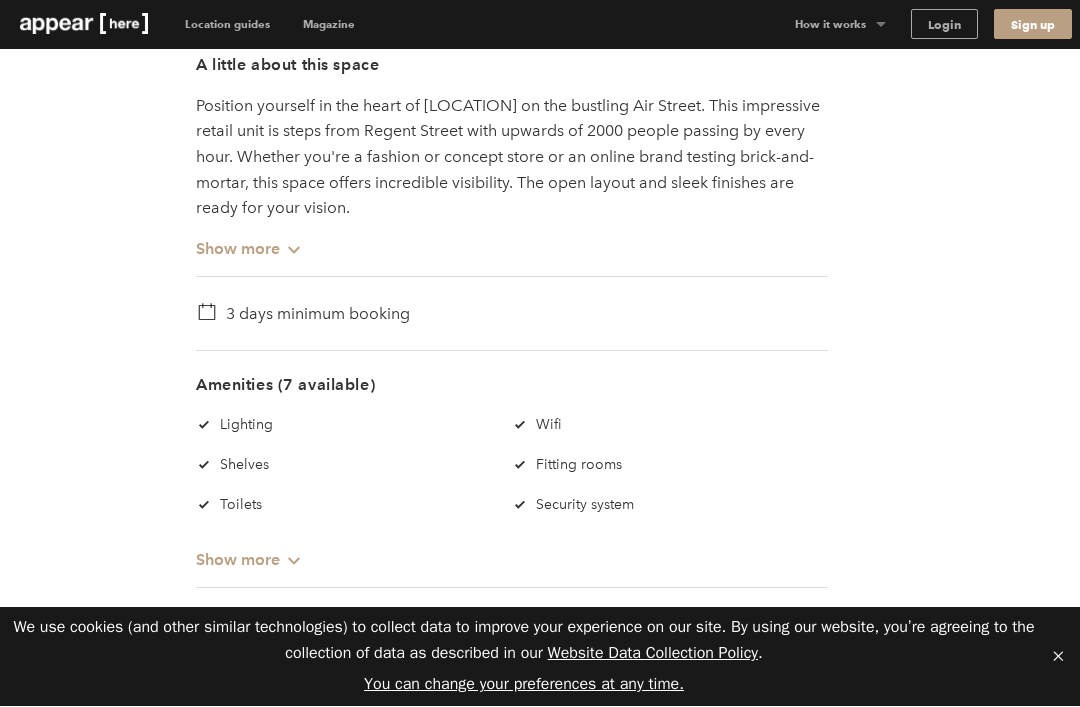 click on "Show more Chevron-up" at bounding box center (249, 552) 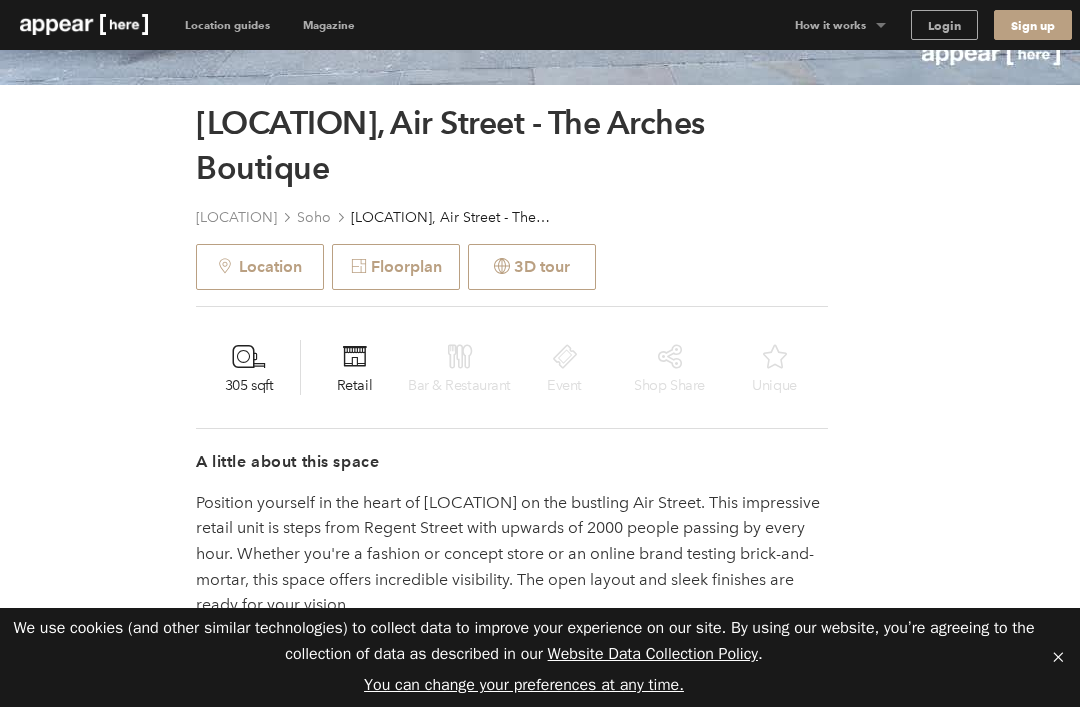 scroll, scrollTop: 684, scrollLeft: 0, axis: vertical 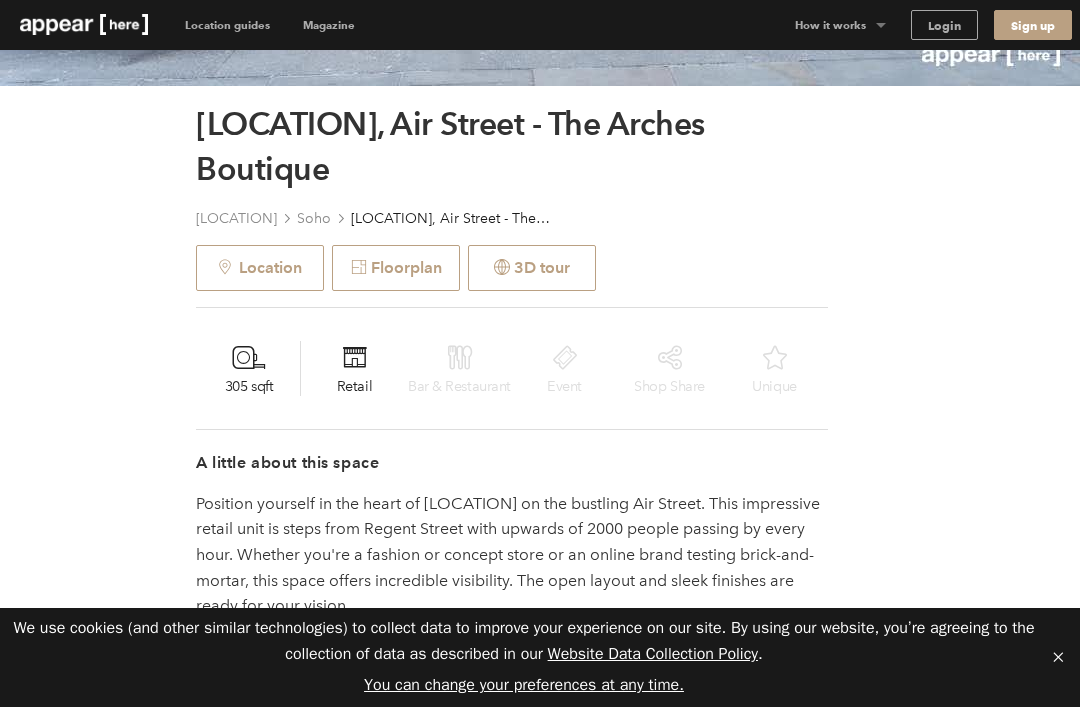 click on "Floorplan" at bounding box center (396, 268) 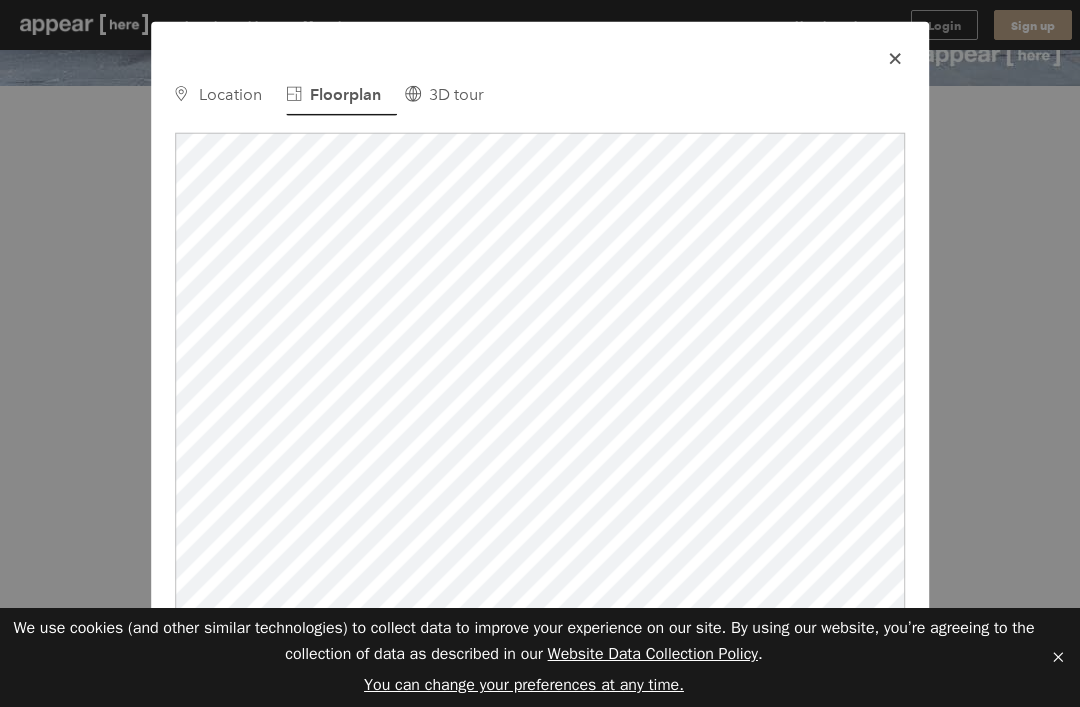 scroll, scrollTop: 0, scrollLeft: 0, axis: both 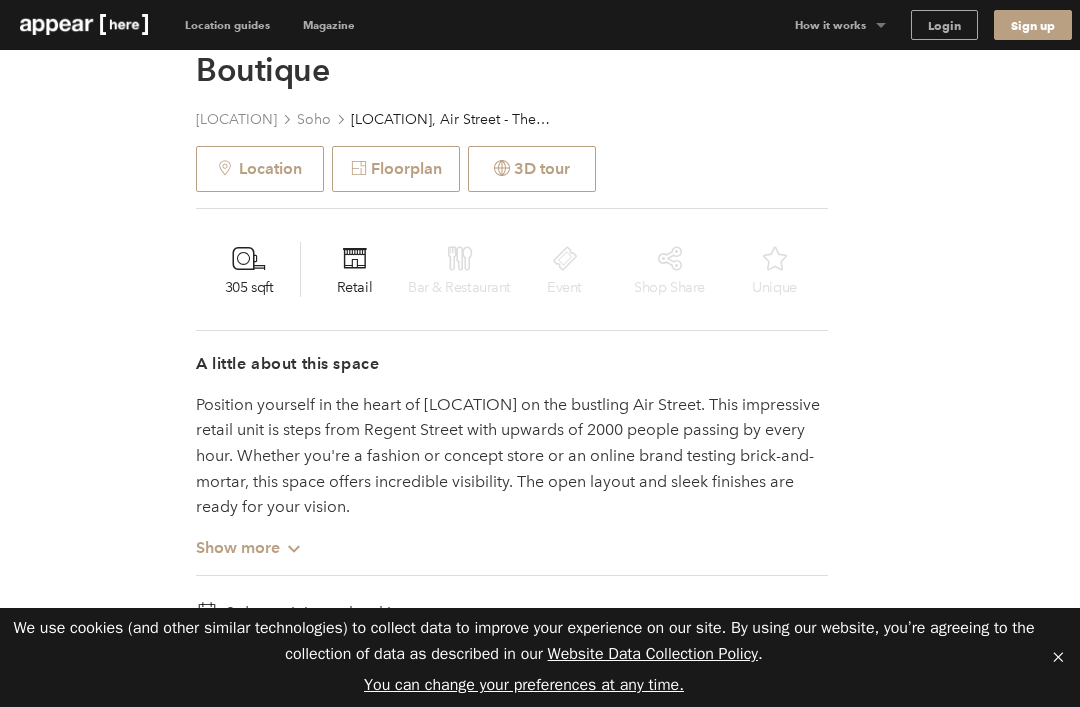 click on "A little about this space Position yourself in the heart of Soho on the bustling Air Street. This impressive retail unit is steps from Regent Street with upwards of 2000 people passing by every hour. Whether you're a fashion or concept store or an online brand testing brick-and-mortar, this space offers incredible visibility. The open layout and sleek finishes are ready for your vision.
Show more Chevron-up" at bounding box center [512, 452] 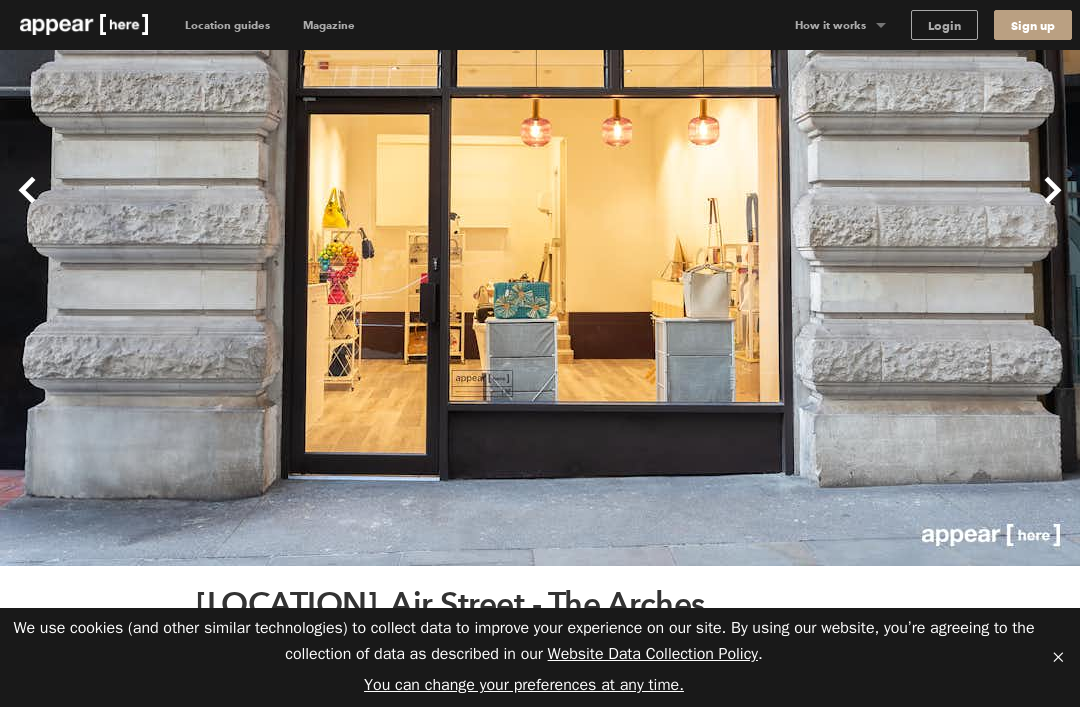 scroll, scrollTop: 0, scrollLeft: 0, axis: both 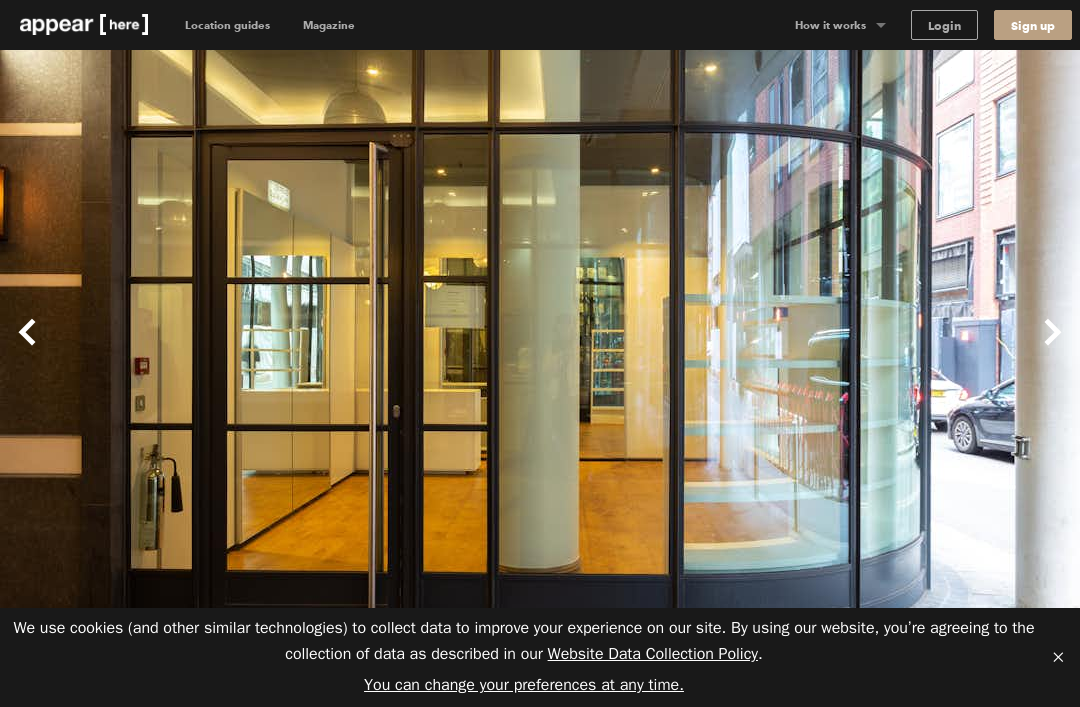 click on "Next" at bounding box center [999, 348] 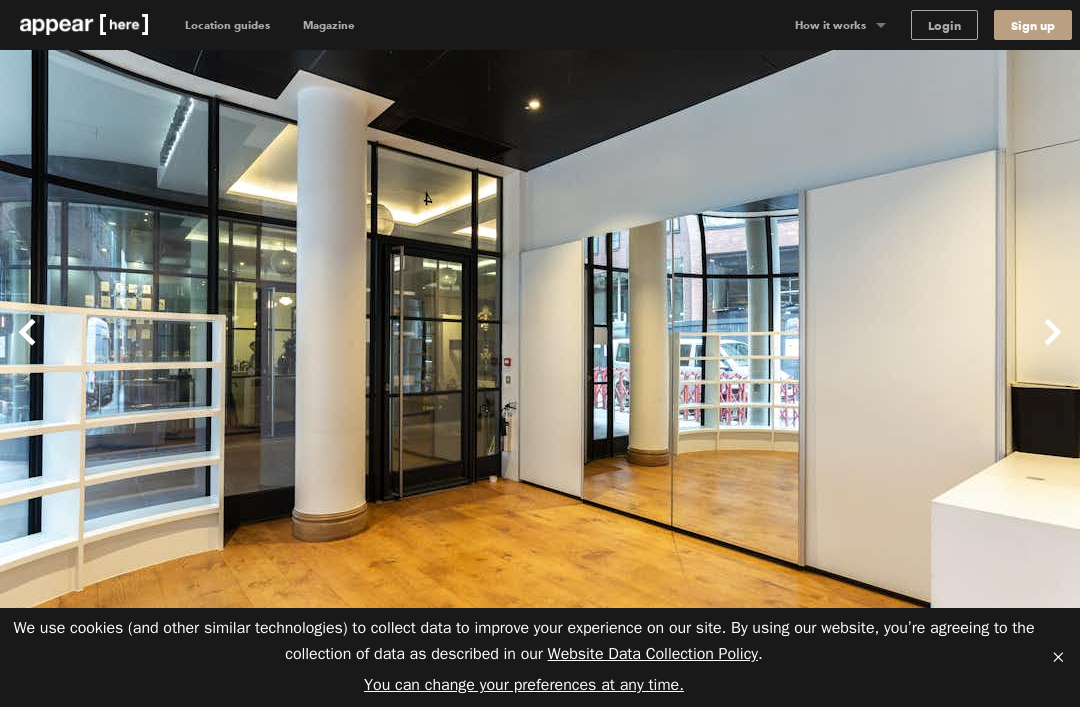 click on "Next" at bounding box center (999, 348) 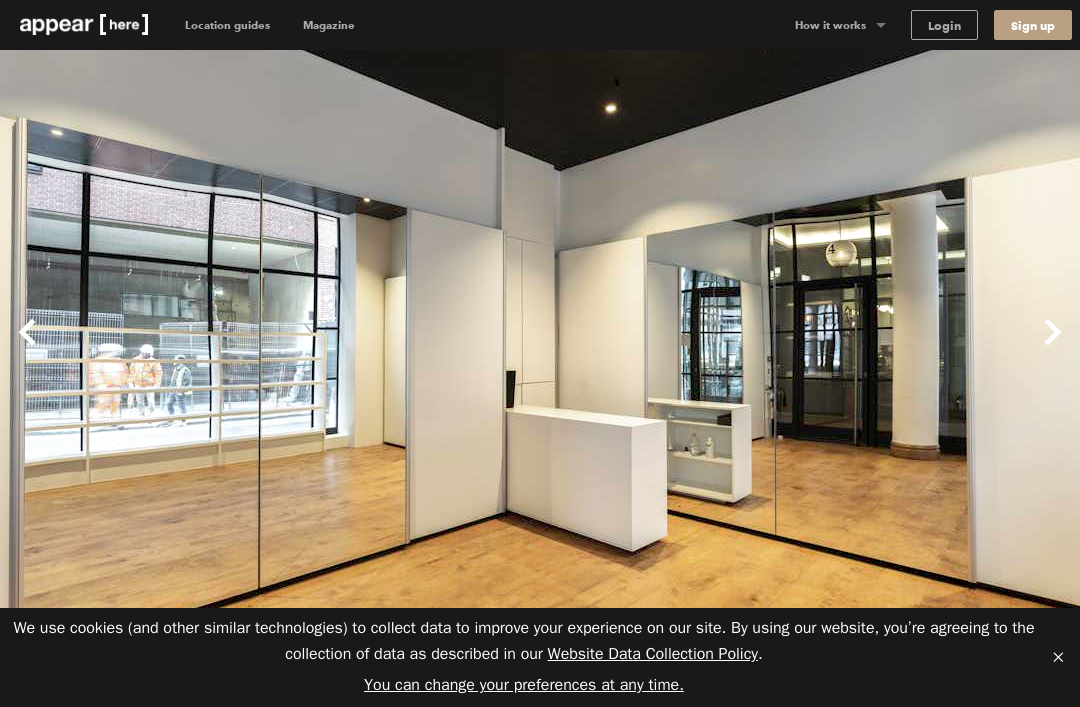 click on "Next" at bounding box center [999, 348] 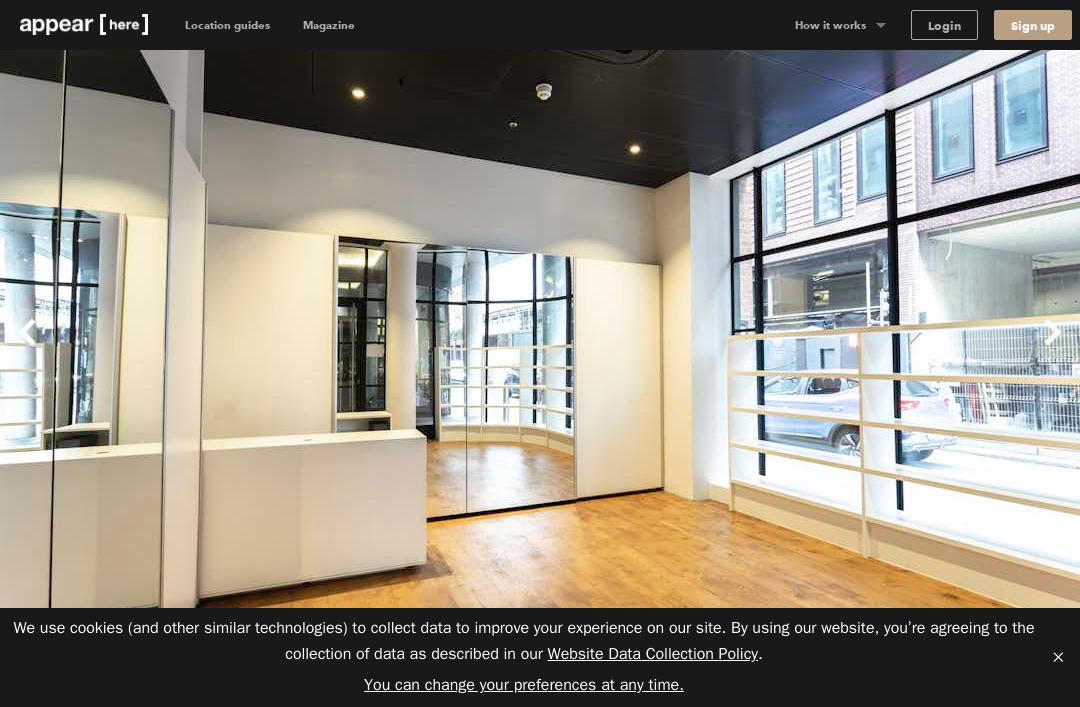 scroll, scrollTop: 0, scrollLeft: 0, axis: both 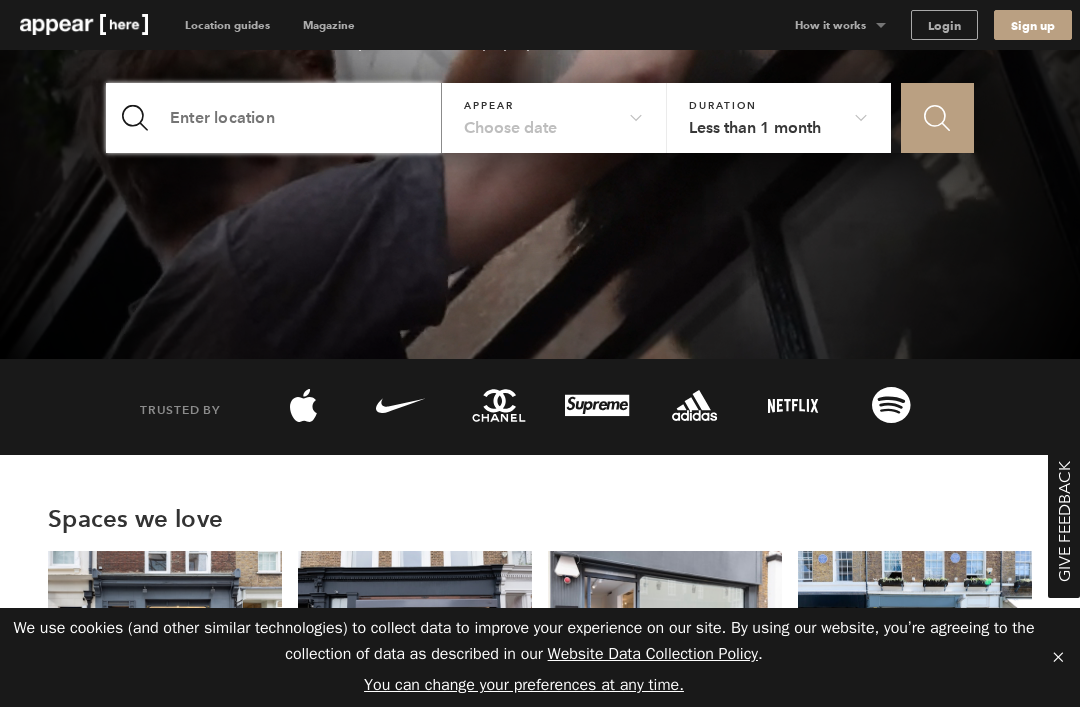click at bounding box center (274, 118) 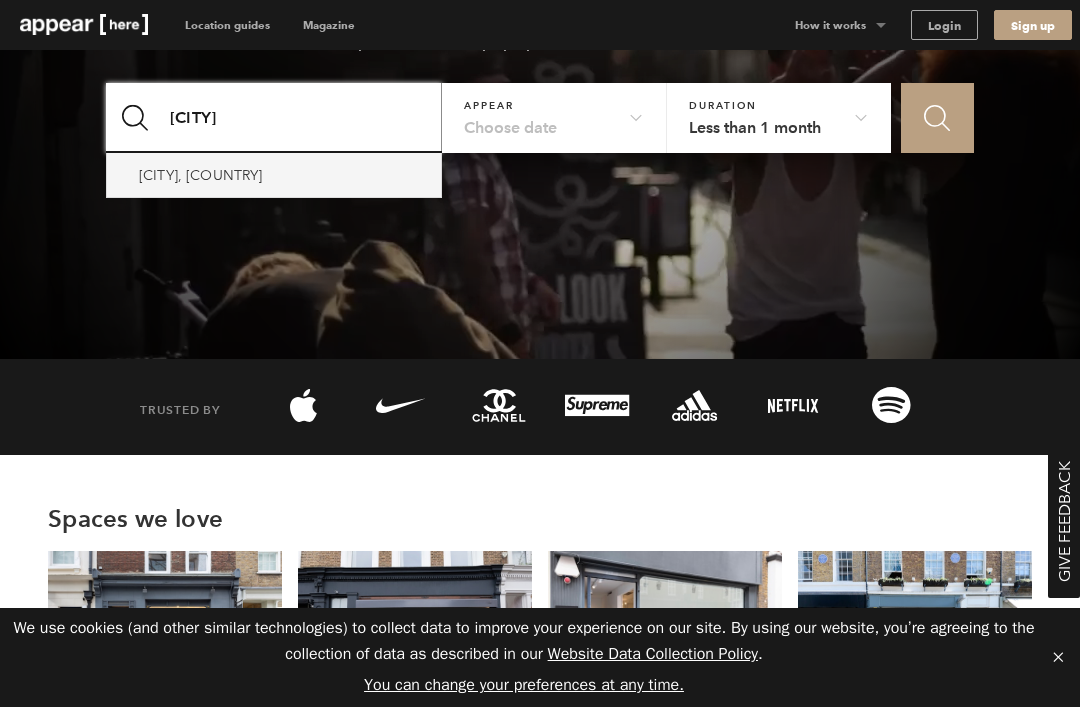 type on "[CITY]" 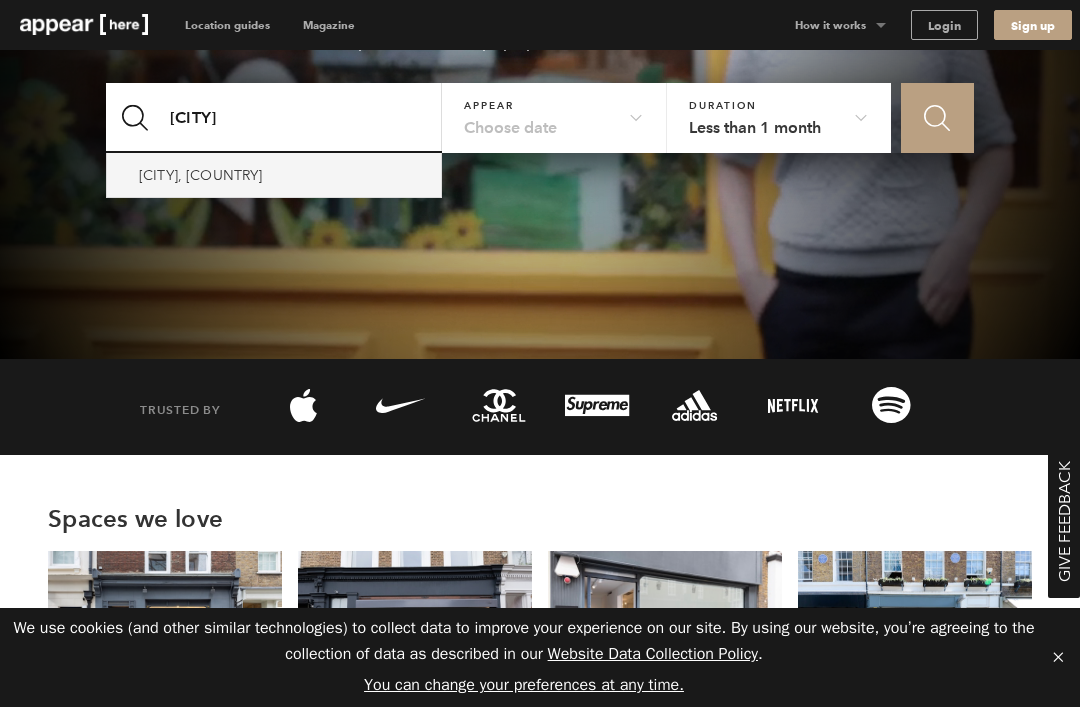 click on "Choose date" at bounding box center [554, 112] 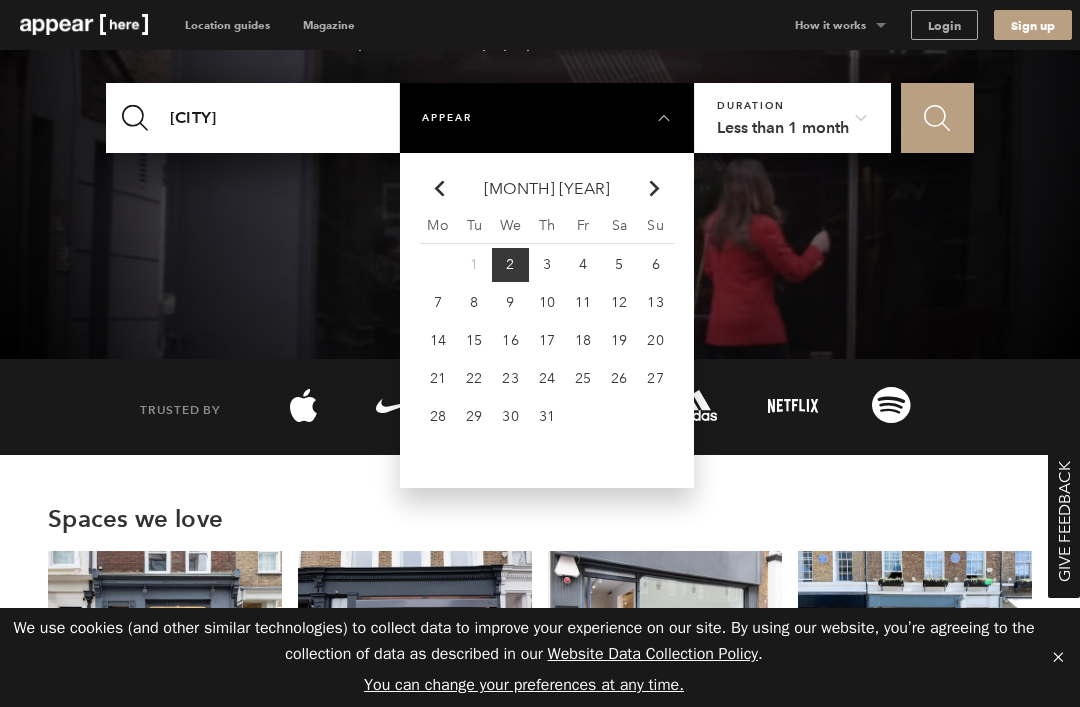 click on "Chevron-up Go to next month" at bounding box center [438, 188] 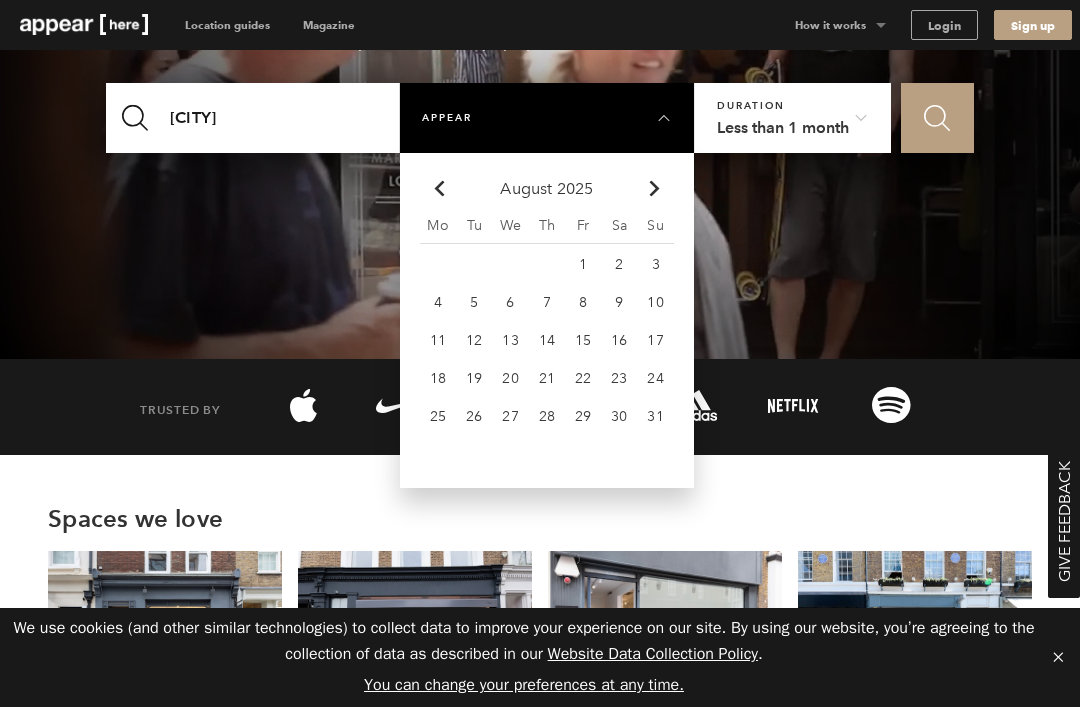 click on "Chevron-up" at bounding box center [654, 188] 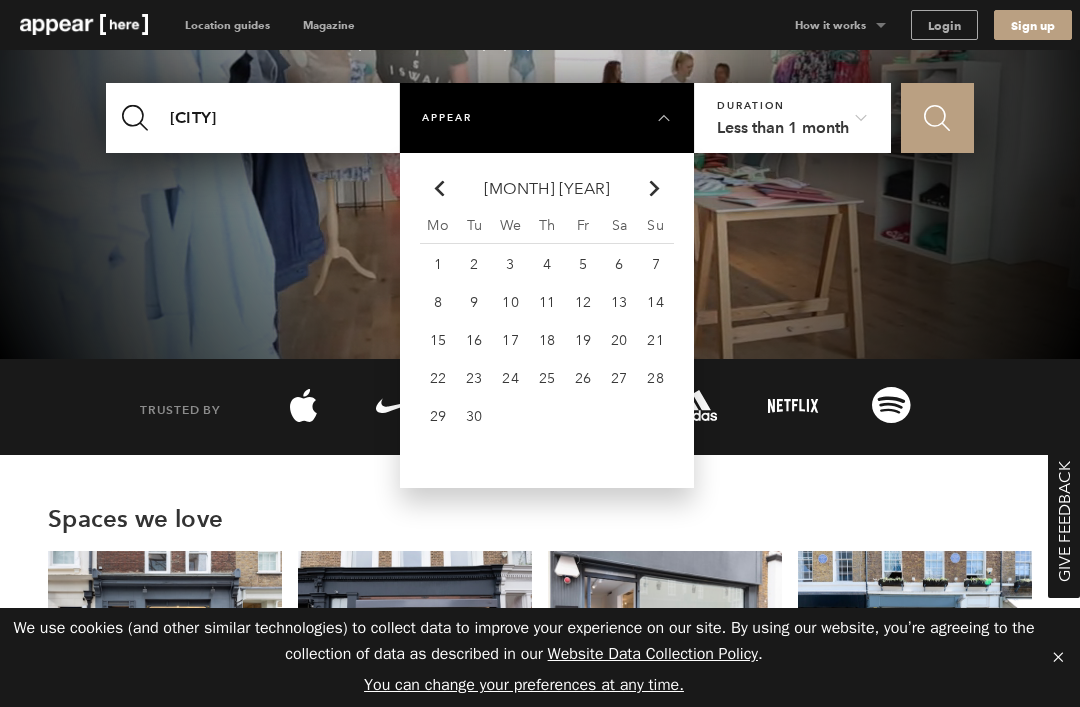 click on "Chevron-up" at bounding box center [654, 188] 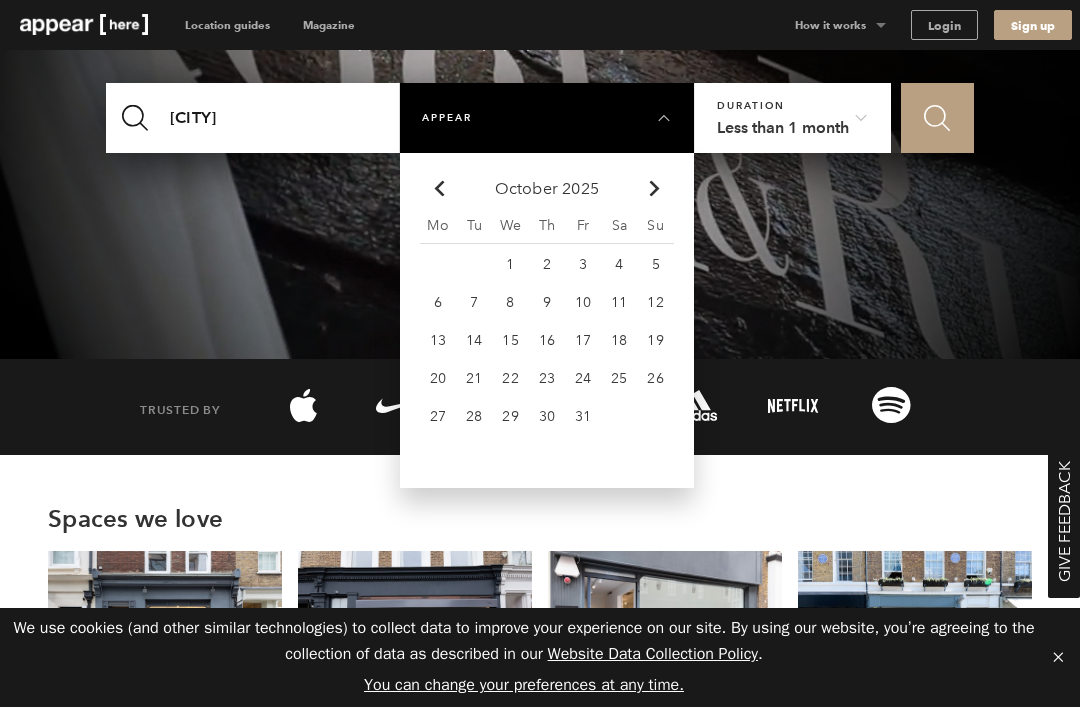 click on "Chevron-up" at bounding box center (654, 188) 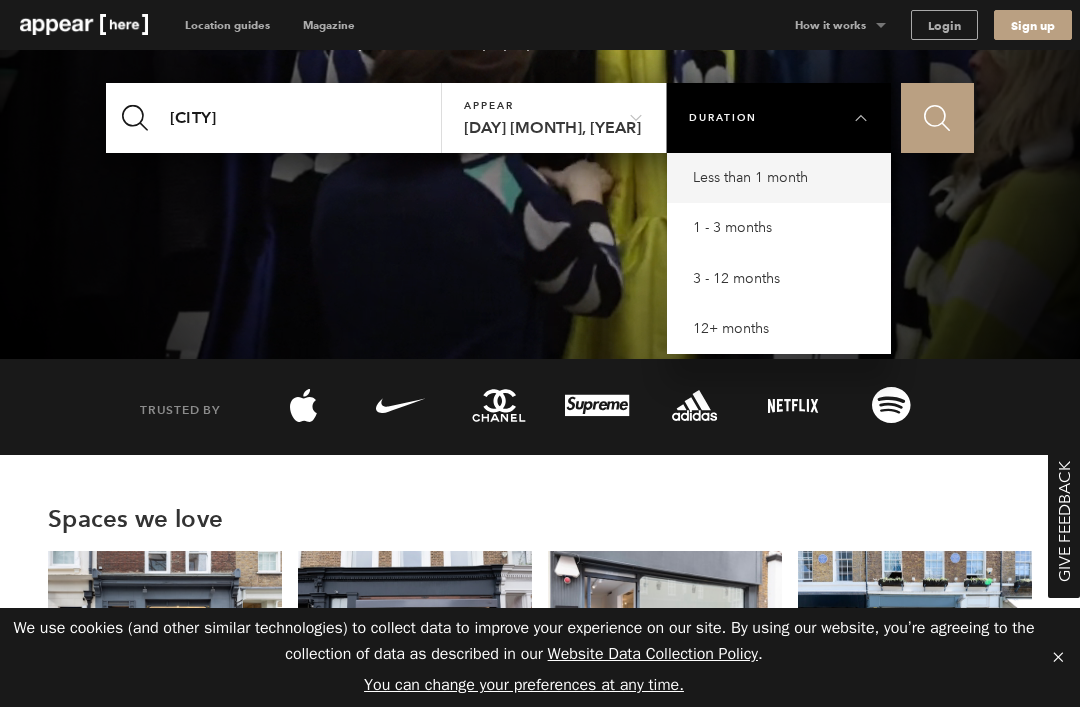 click on "Less than 1 month" at bounding box center (784, 178) 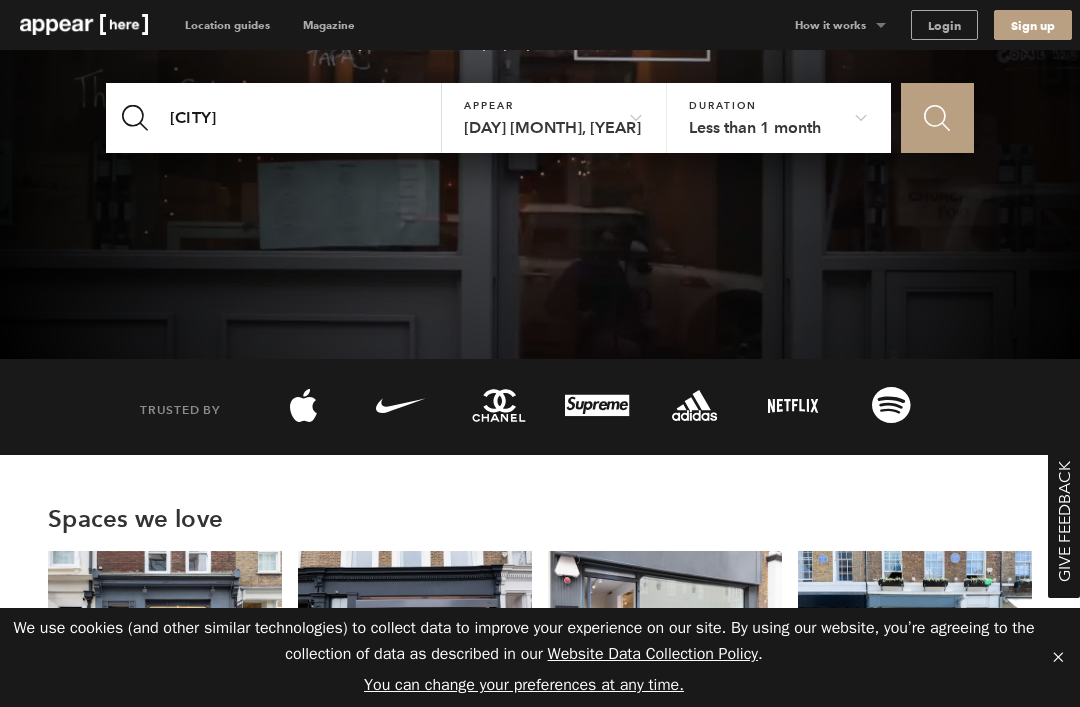 click on "Icon Search" at bounding box center (937, 118) 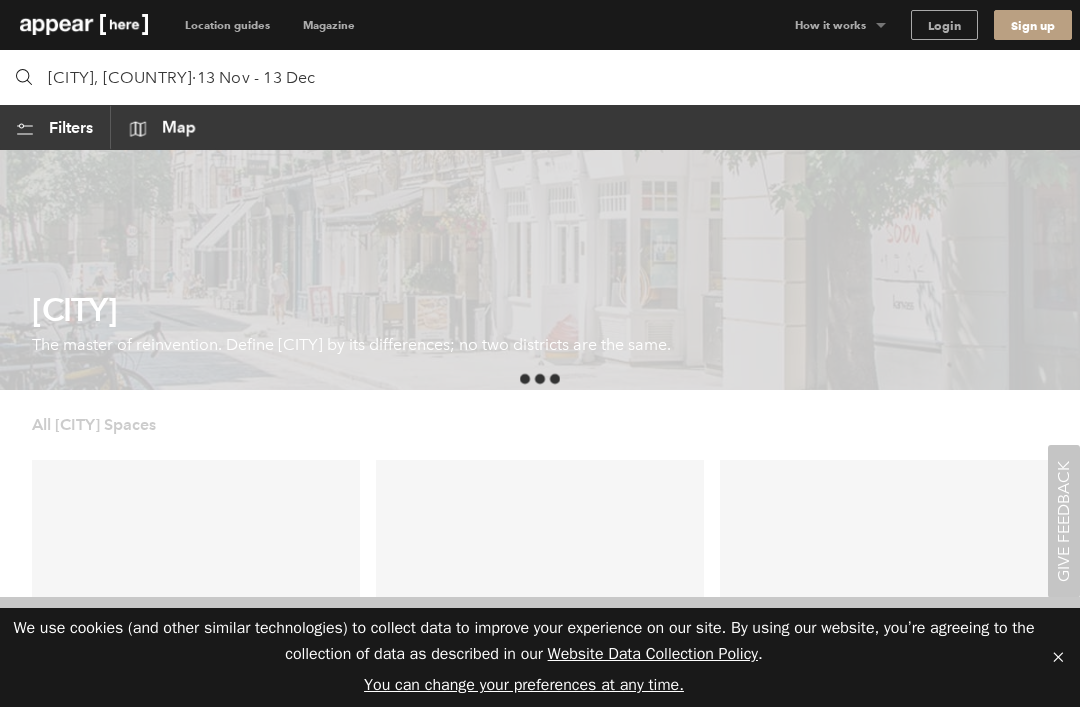 scroll, scrollTop: 0, scrollLeft: 0, axis: both 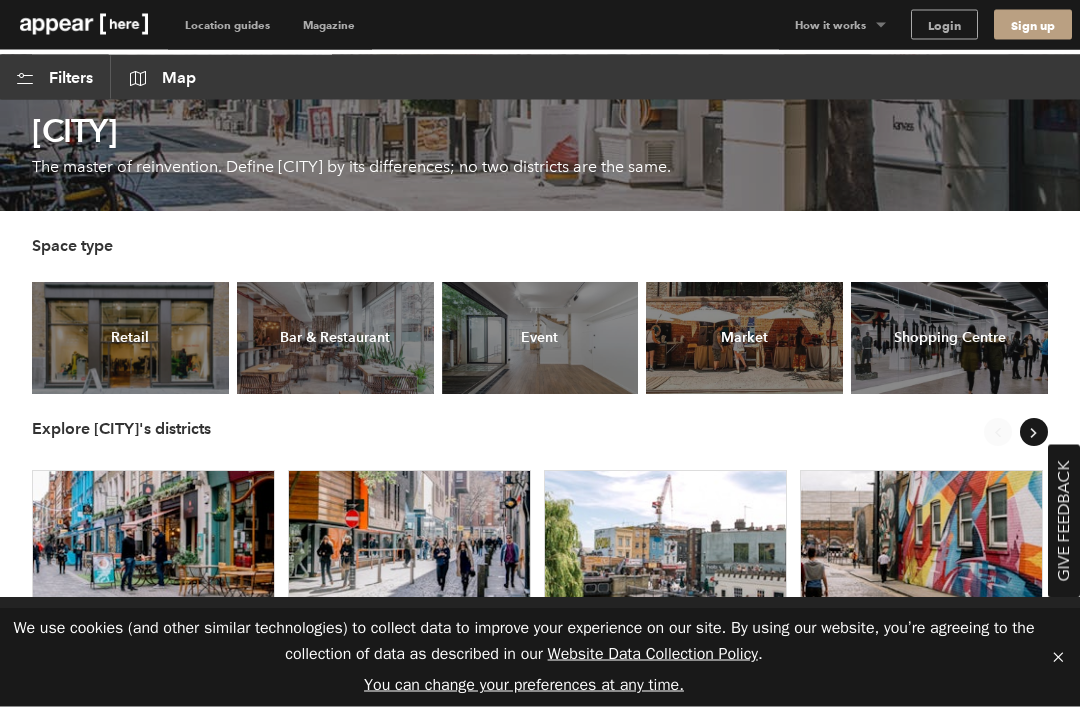 click on "Retail" at bounding box center [130, 339] 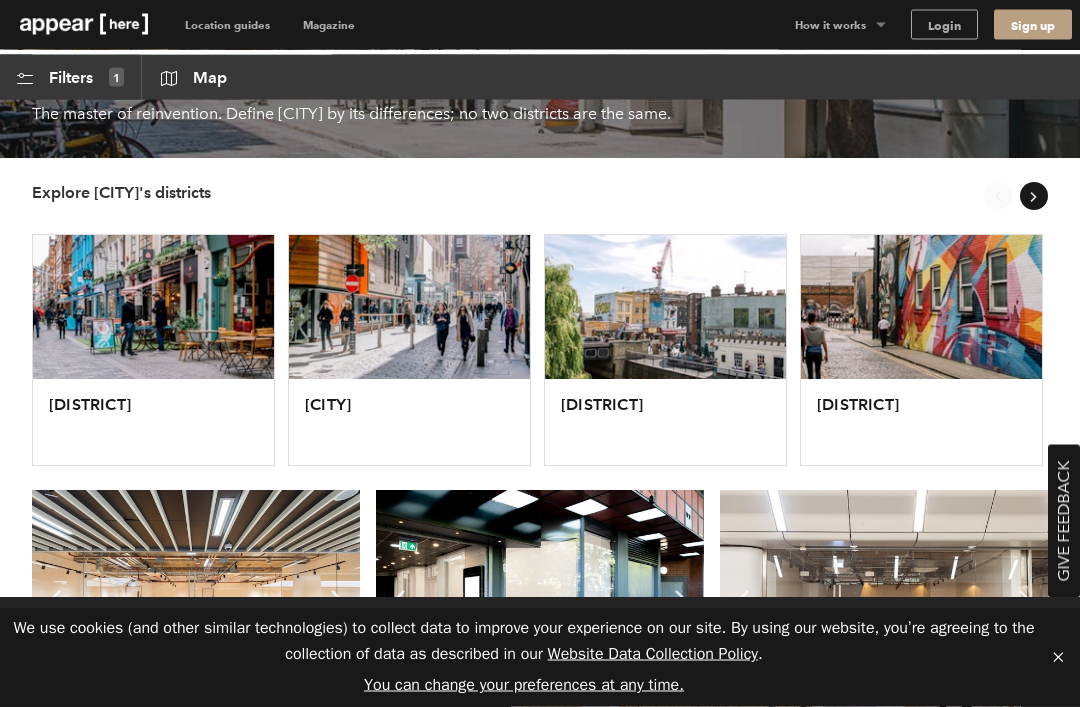 scroll, scrollTop: 233, scrollLeft: 0, axis: vertical 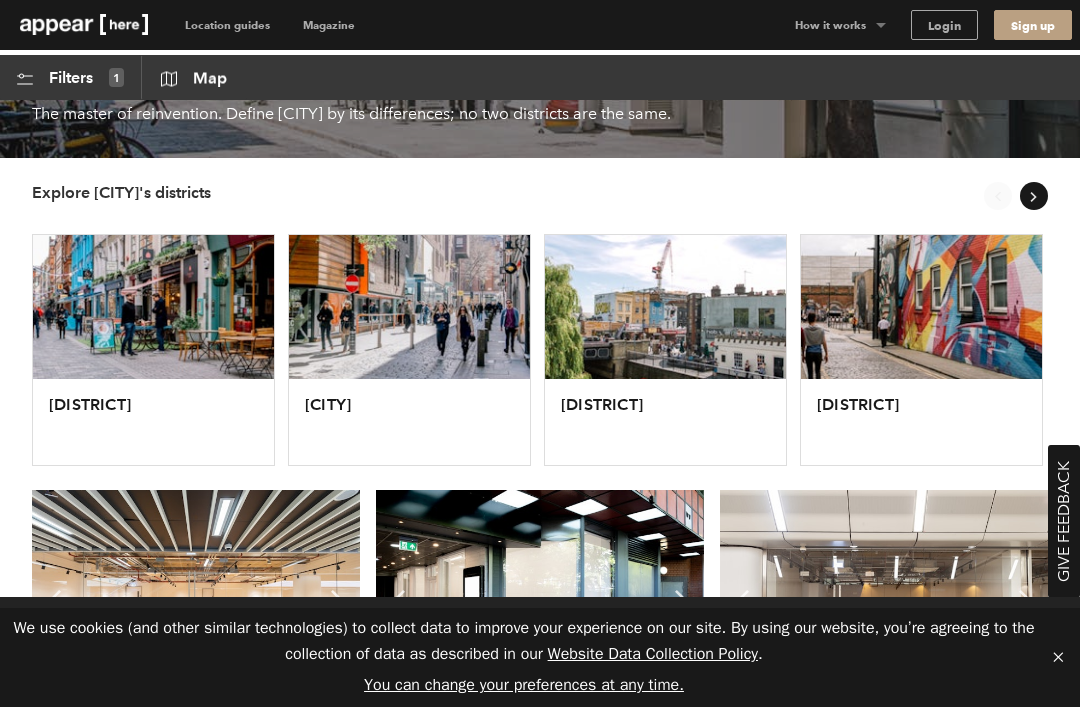 click on "[DISTRICT]" at bounding box center (153, 350) 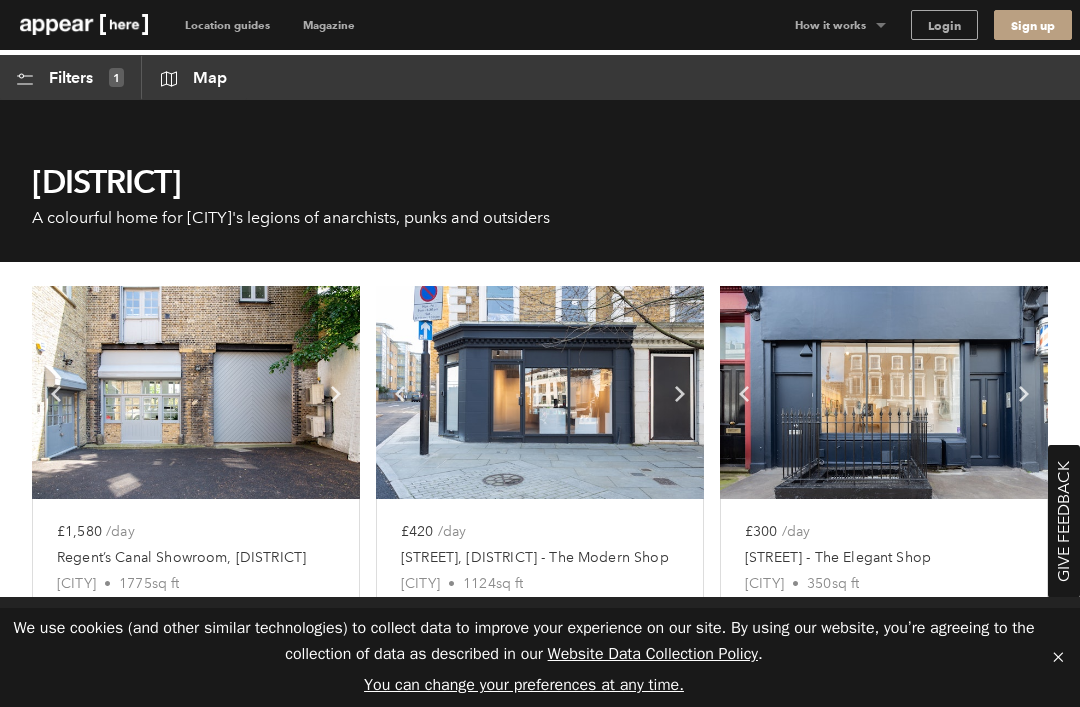scroll, scrollTop: 0, scrollLeft: 0, axis: both 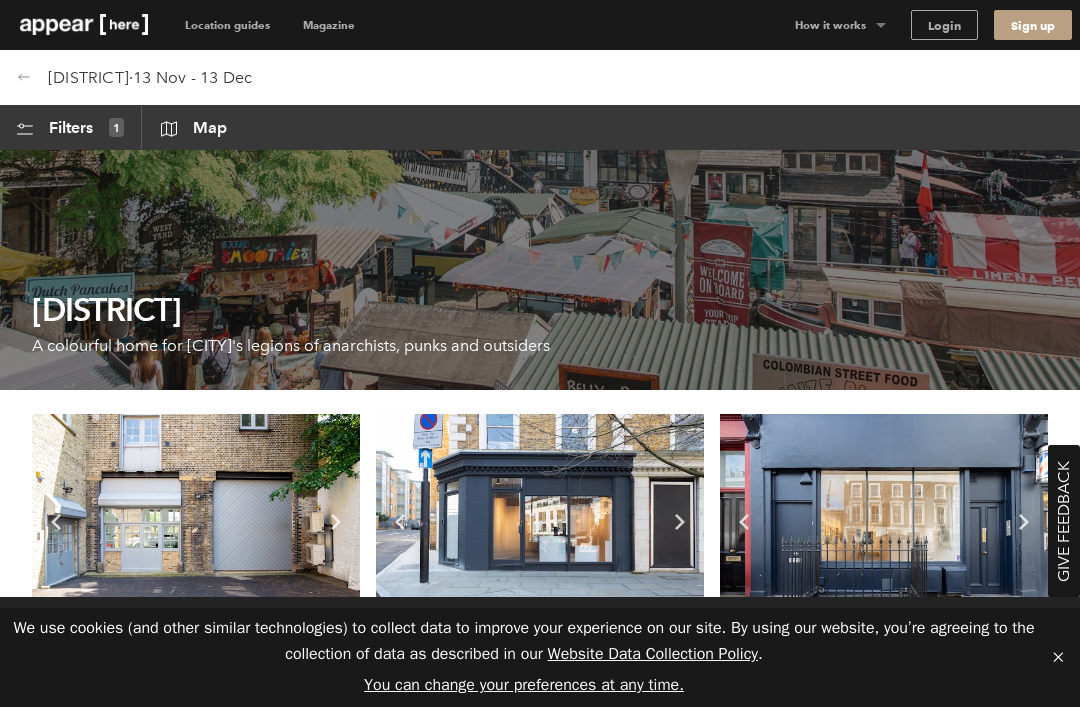 click at bounding box center [24, 75] 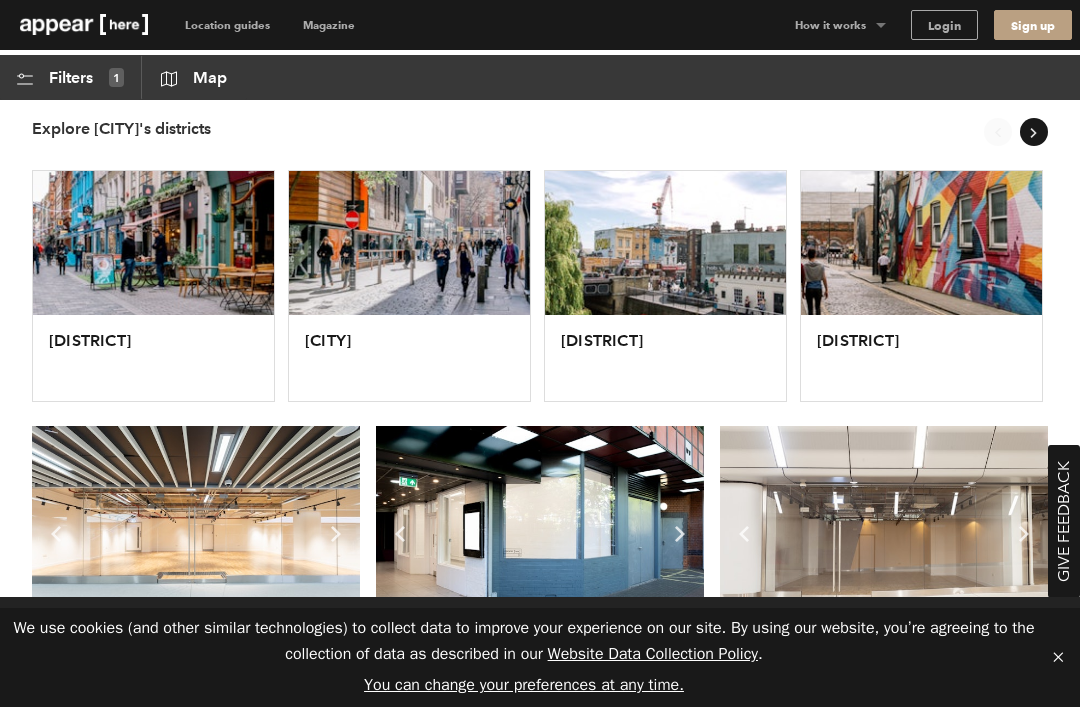 click on "[CITY]" at bounding box center [153, 341] 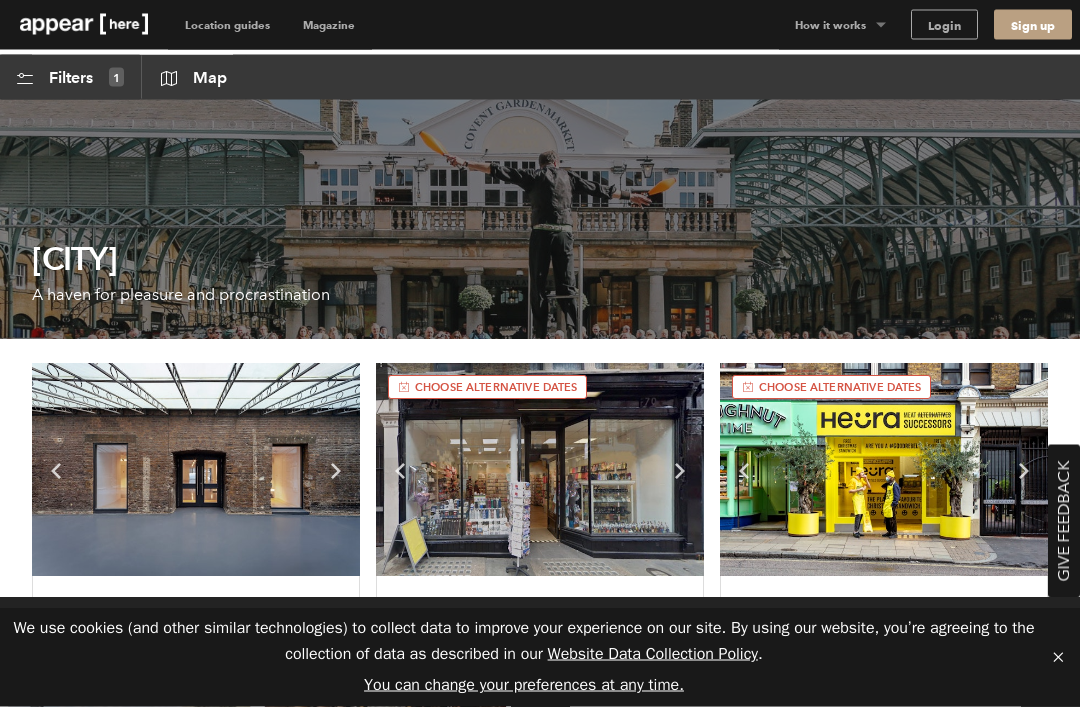 scroll, scrollTop: 0, scrollLeft: 0, axis: both 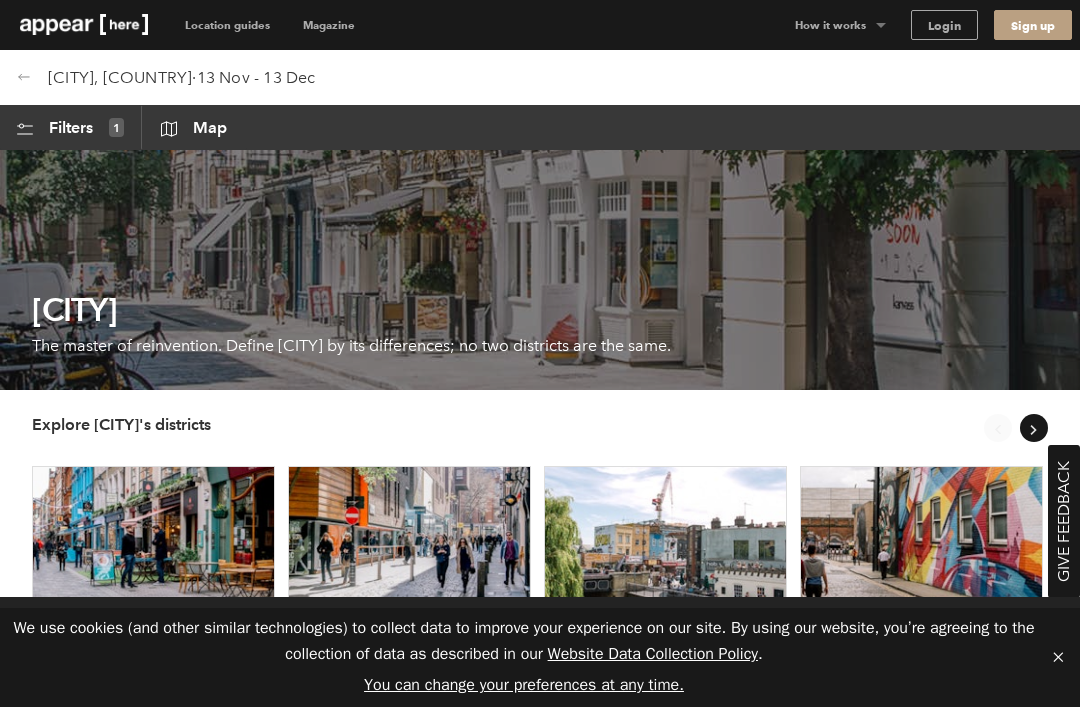 click on "[CITY], [COUNTRY]  ·  13 Nov - 13 Dec" at bounding box center [182, 77] 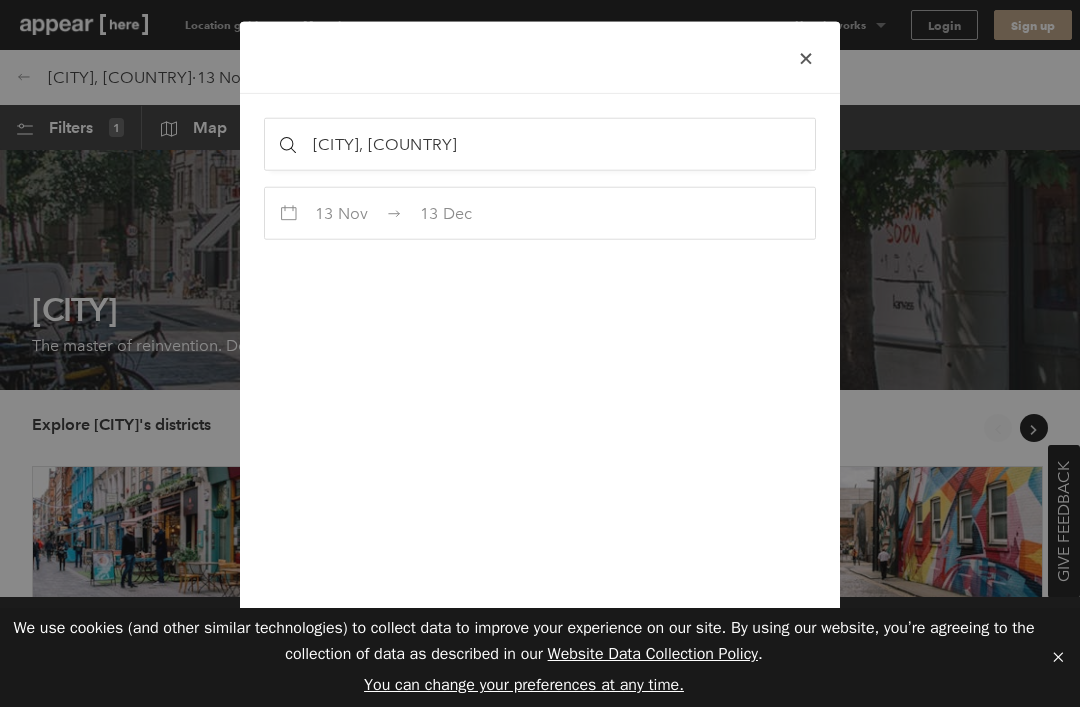 click on "13 Dec" at bounding box center [341, 212] 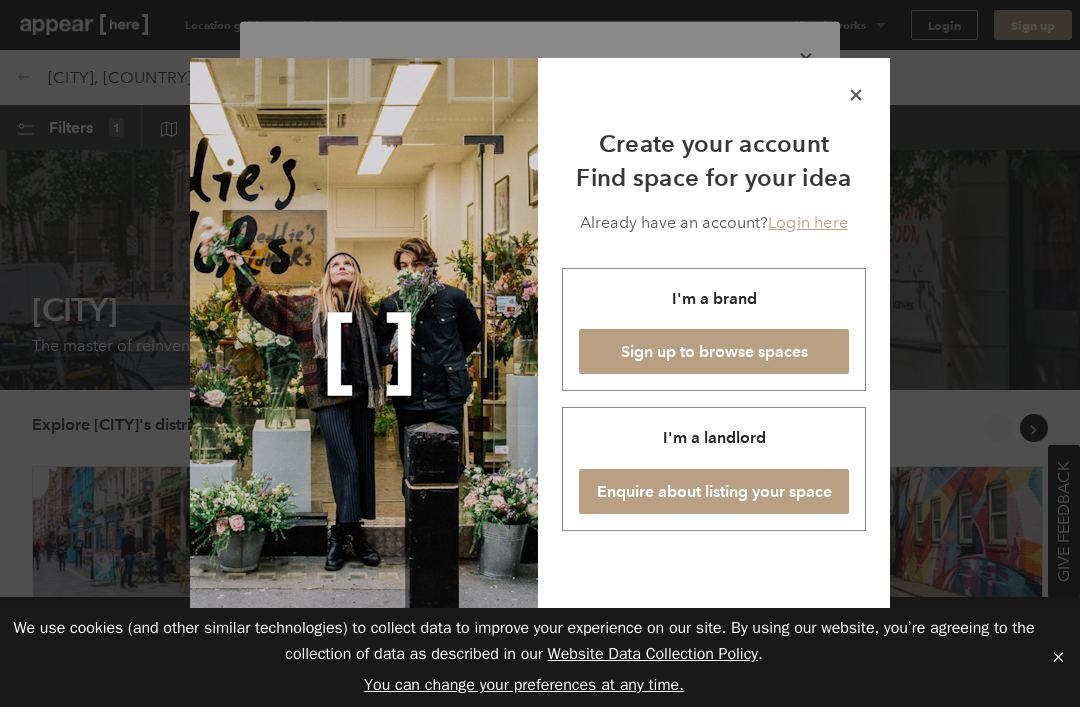 click on "icon-x" at bounding box center (856, 93) 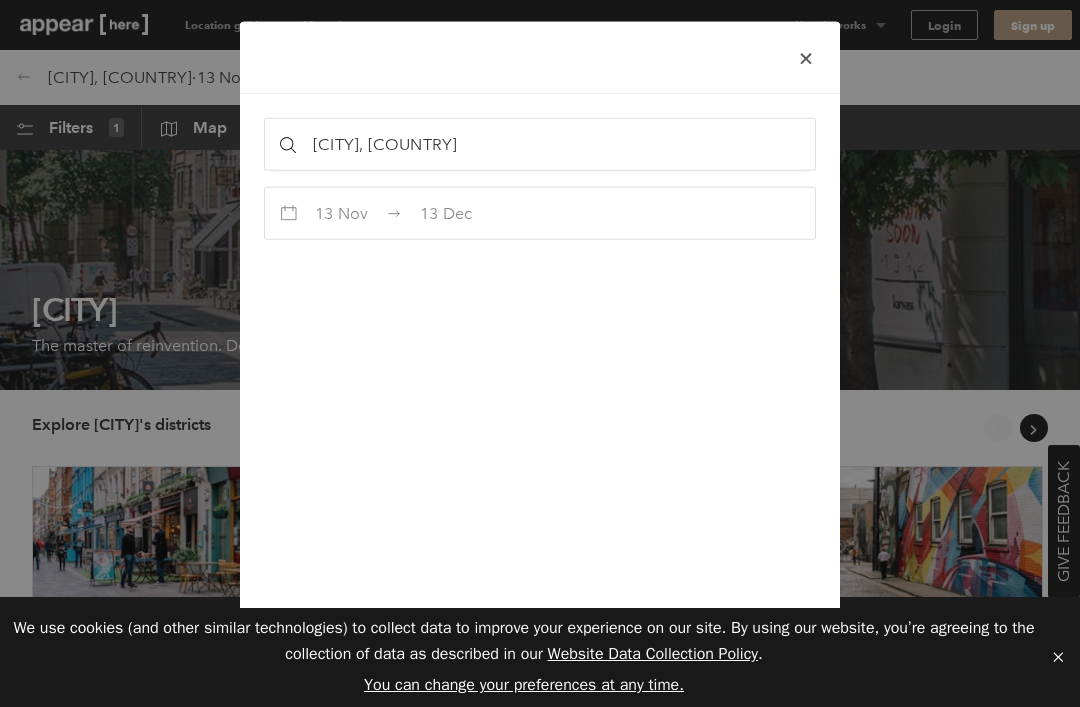 click at bounding box center (297, 211) 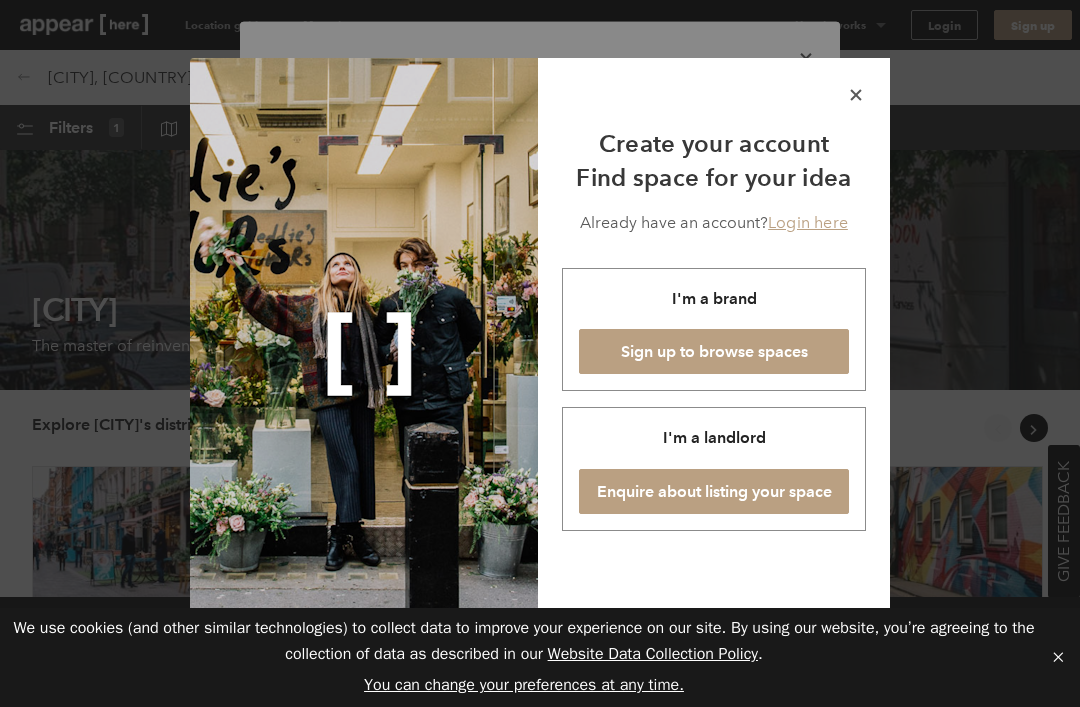click on "icon-x" at bounding box center (856, 95) 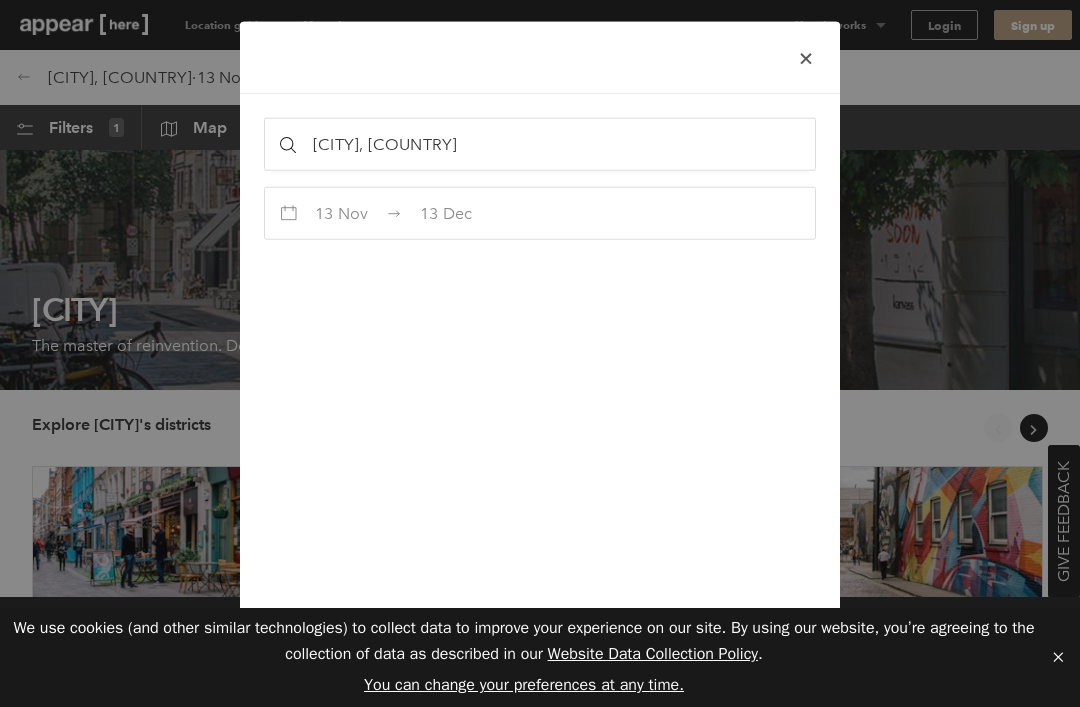click at bounding box center (805, 58) 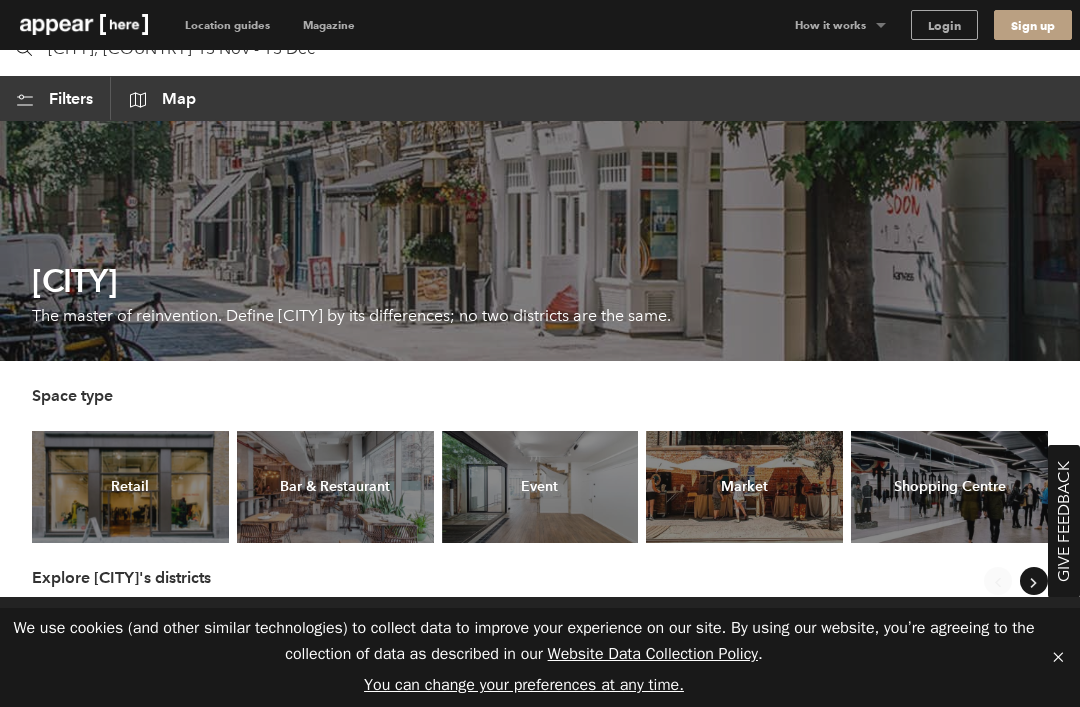scroll, scrollTop: 0, scrollLeft: 0, axis: both 